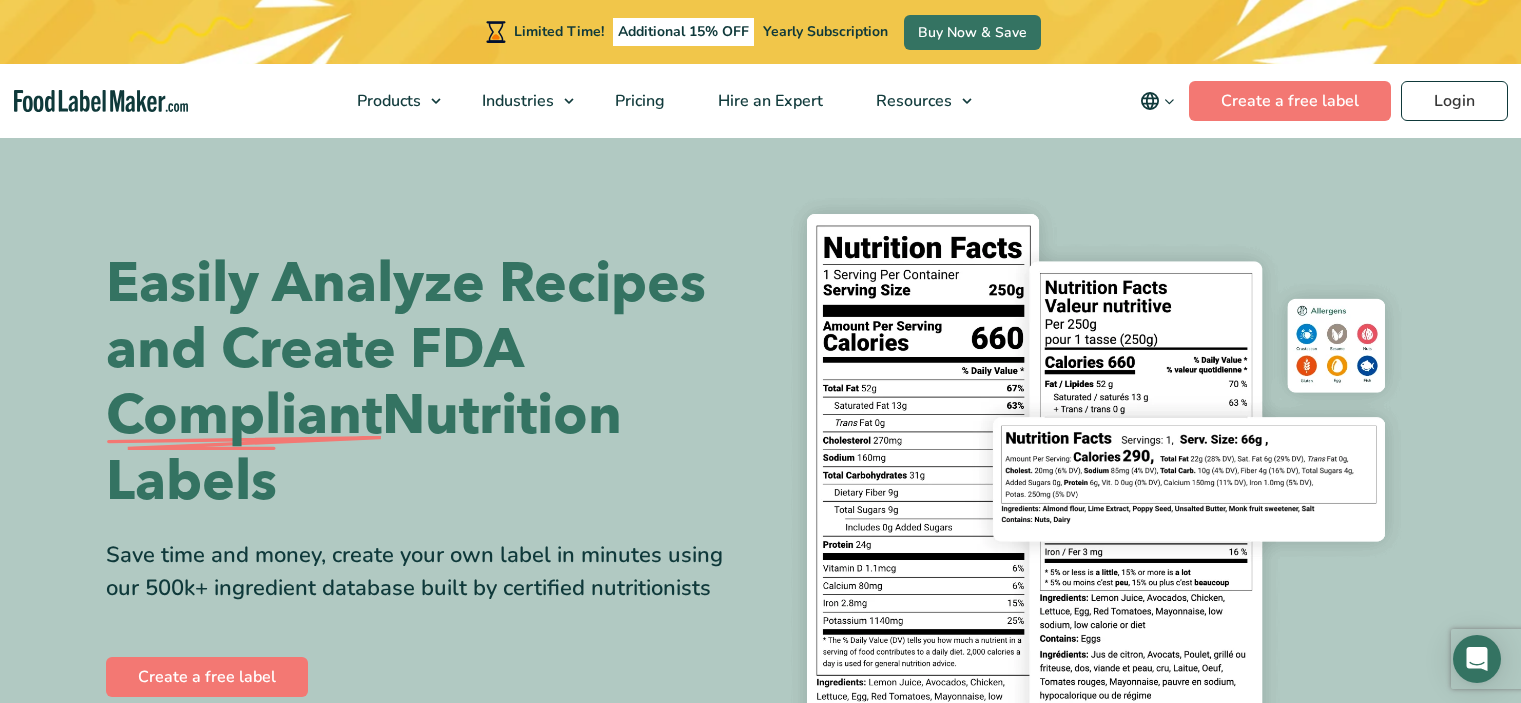 scroll, scrollTop: 0, scrollLeft: 0, axis: both 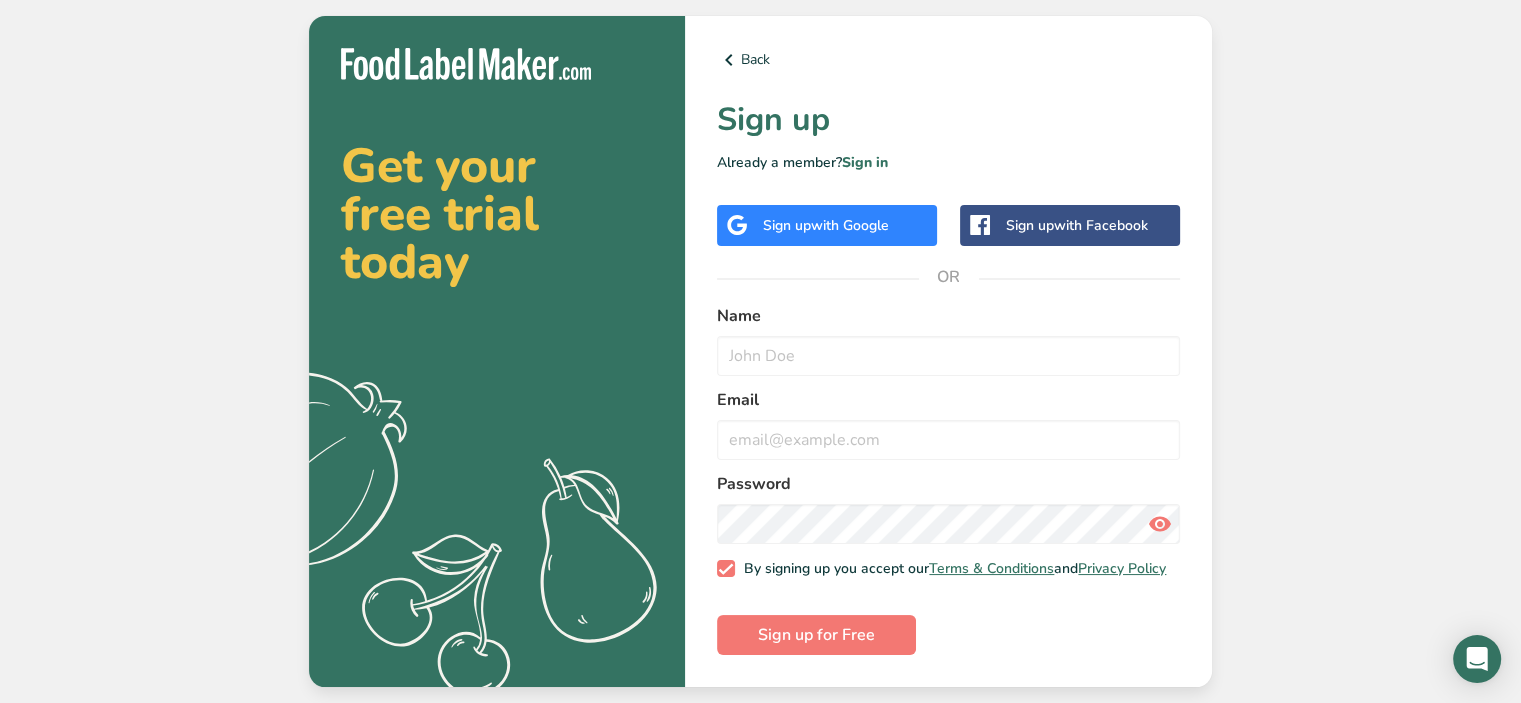 click on "with Google" at bounding box center (850, 225) 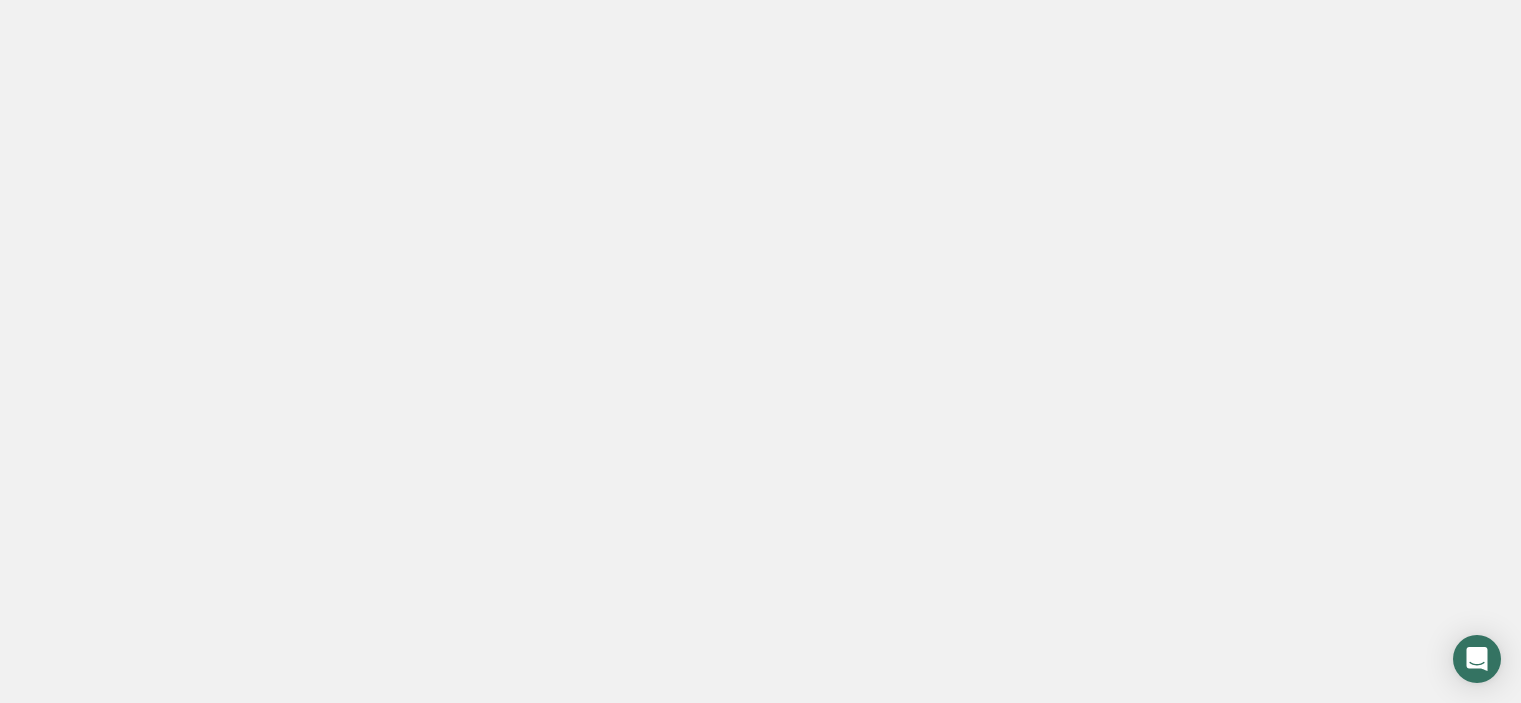 scroll, scrollTop: 0, scrollLeft: 0, axis: both 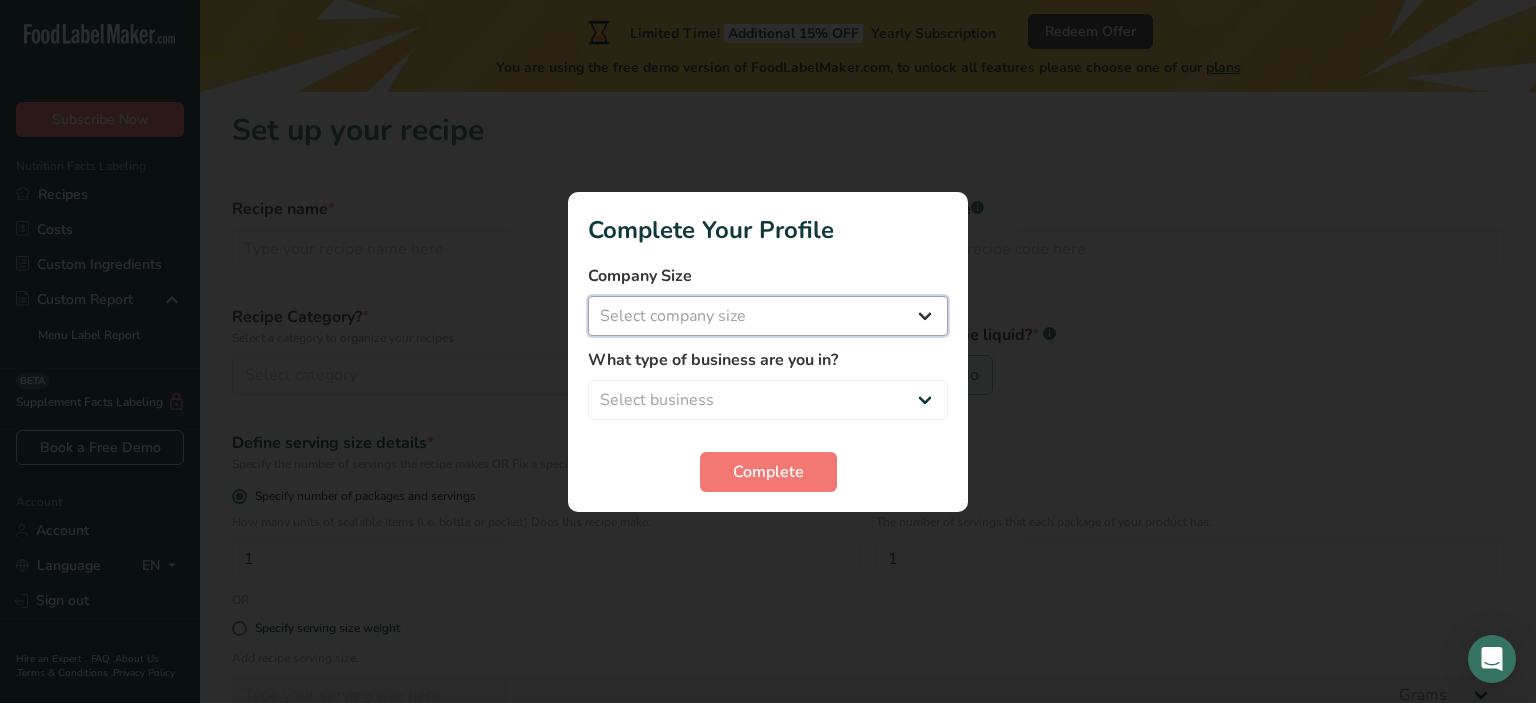 click on "Select company size
Fewer than 10 Employees
10 to 50 Employees
51 to 500 Employees
Over 500 Employees" at bounding box center (768, 316) 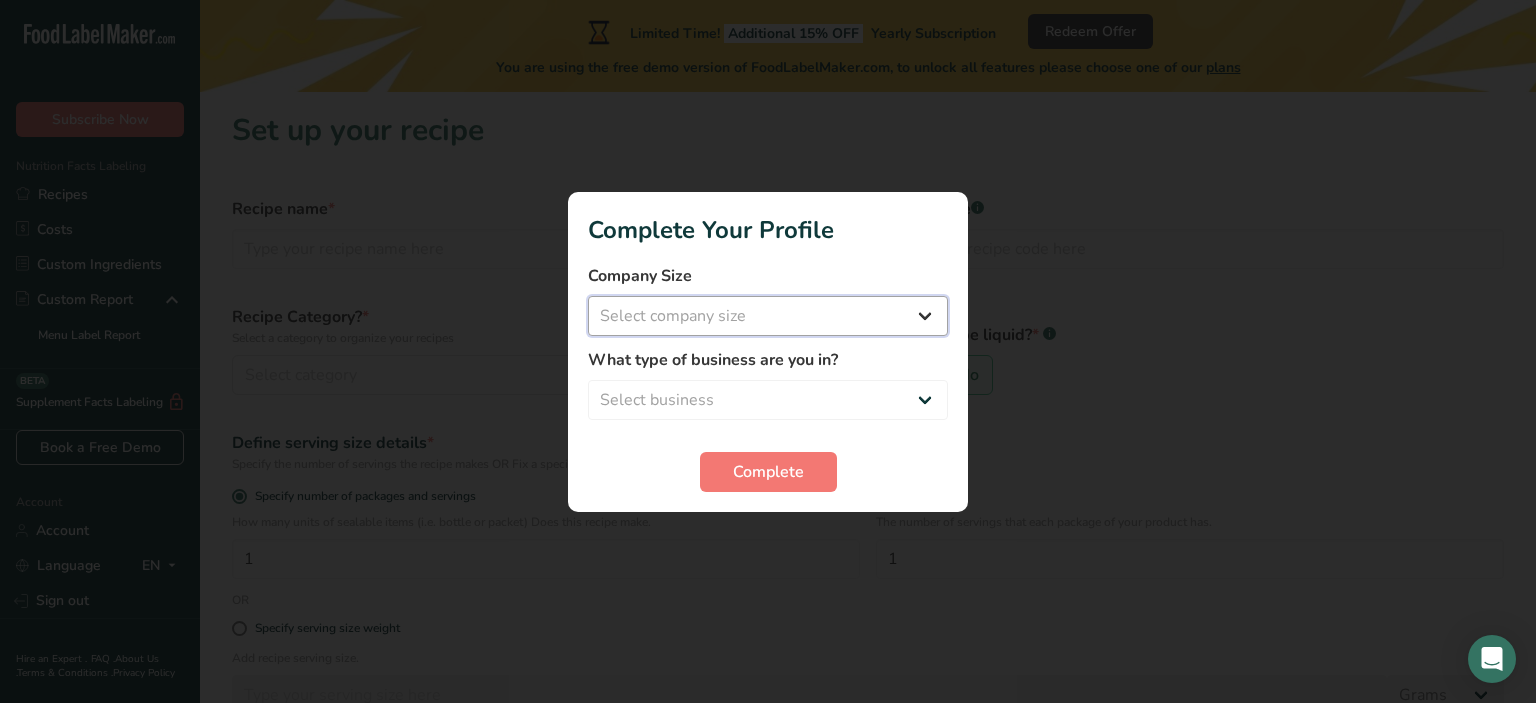 select on "1" 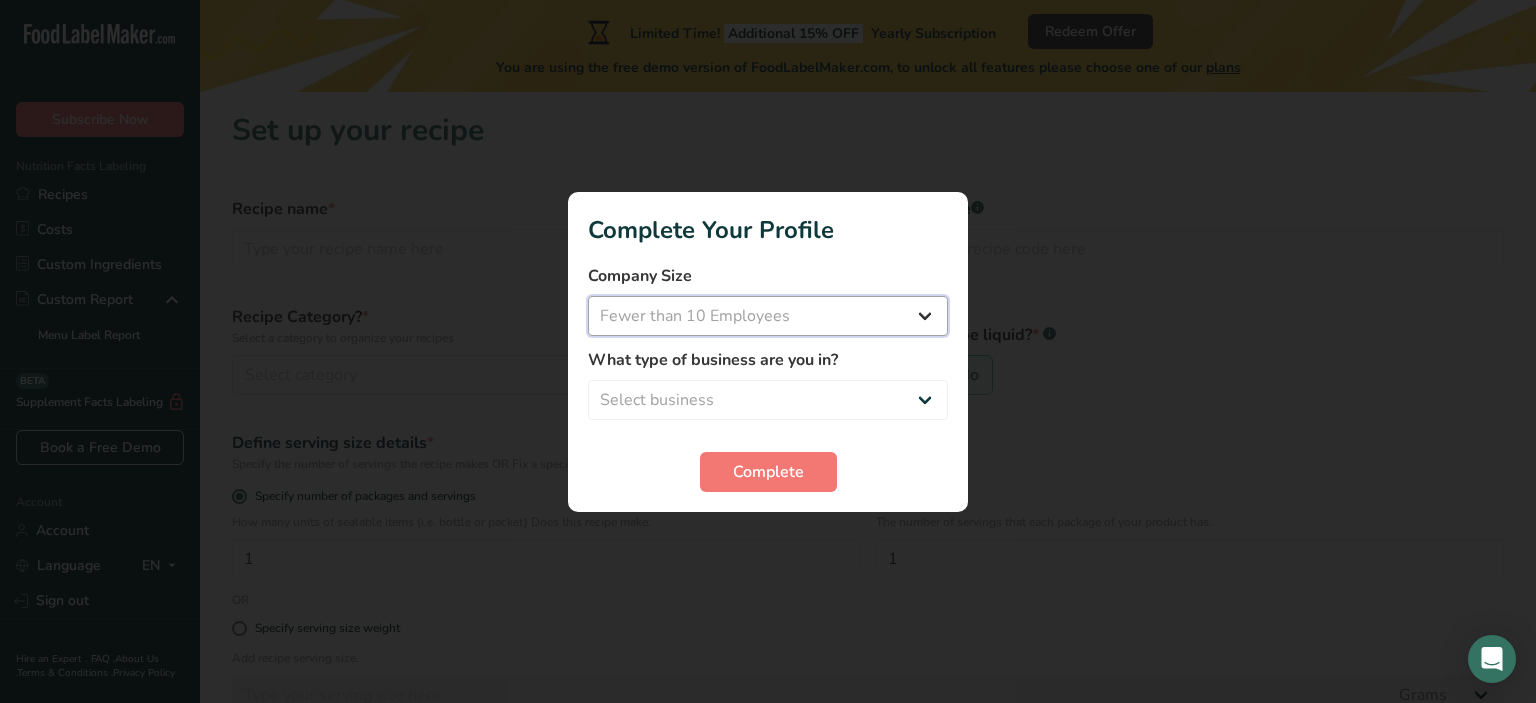 click on "Select company size
Fewer than 10 Employees
10 to 50 Employees
51 to 500 Employees
Over 500 Employees" at bounding box center (768, 316) 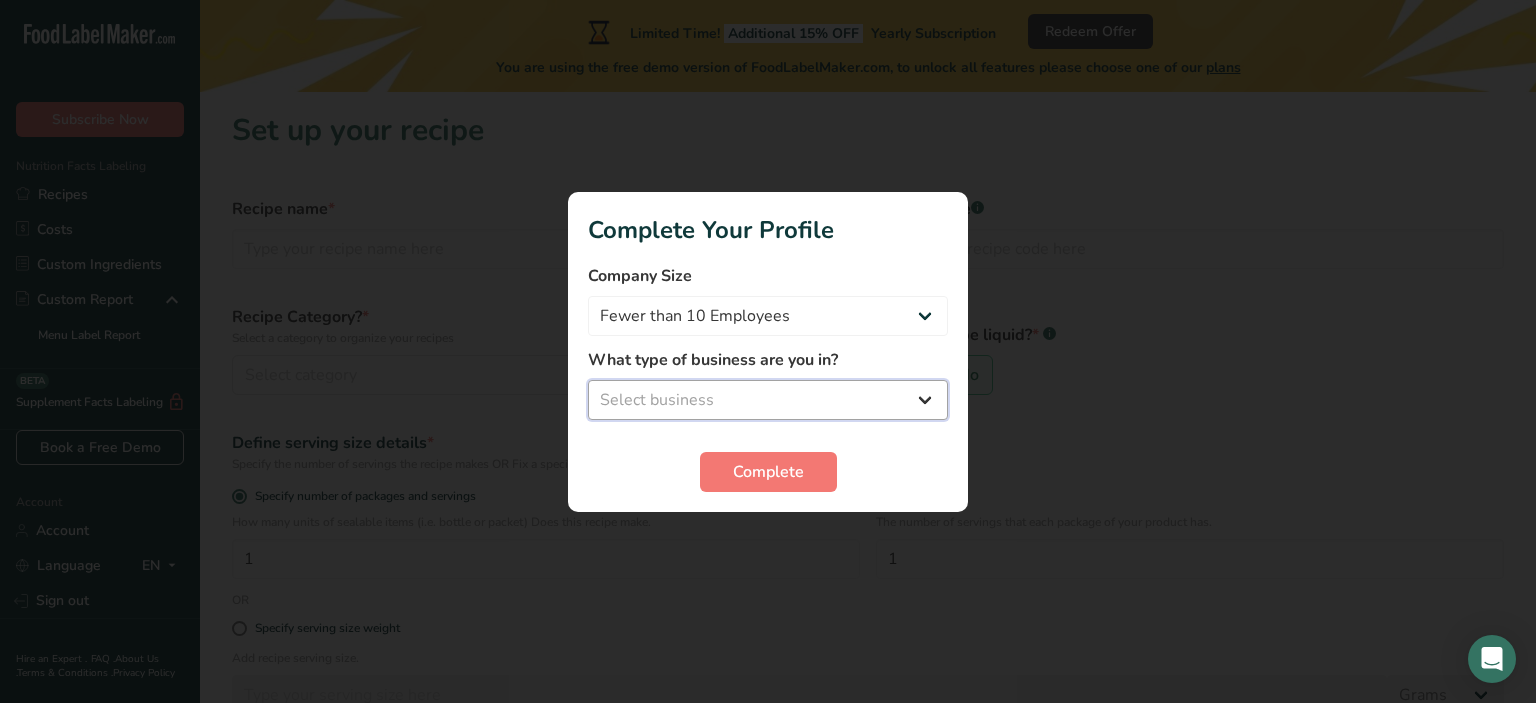 click on "Select business
Packaged Food Manufacturer
Restaurant & Cafe
Bakery
Meal Plans & Catering Company
Nutritionist
Food Blogger
Personal Trainer
Other" at bounding box center [768, 400] 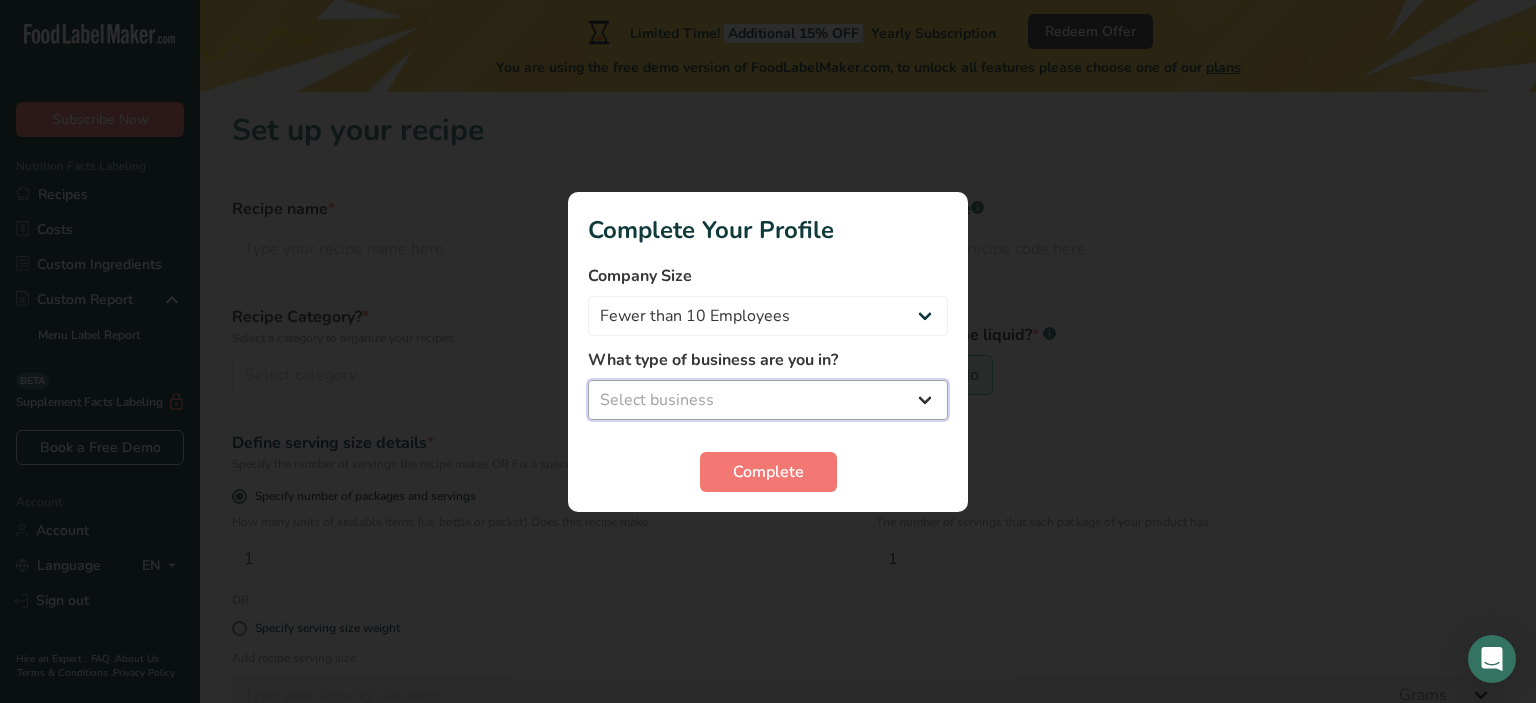 select on "1" 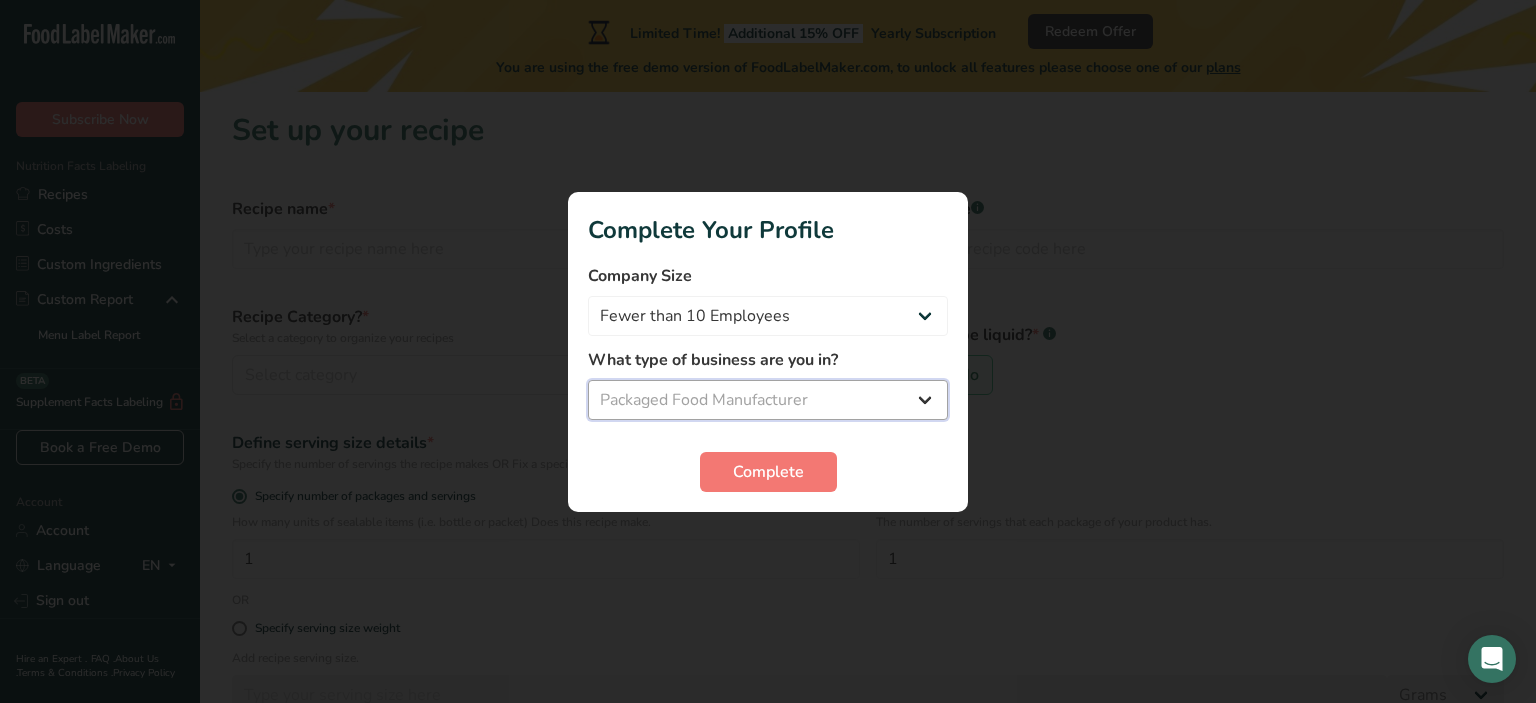 click on "Select business
Packaged Food Manufacturer
Restaurant & Cafe
Bakery
Meal Plans & Catering Company
Nutritionist
Food Blogger
Personal Trainer
Other" at bounding box center (768, 400) 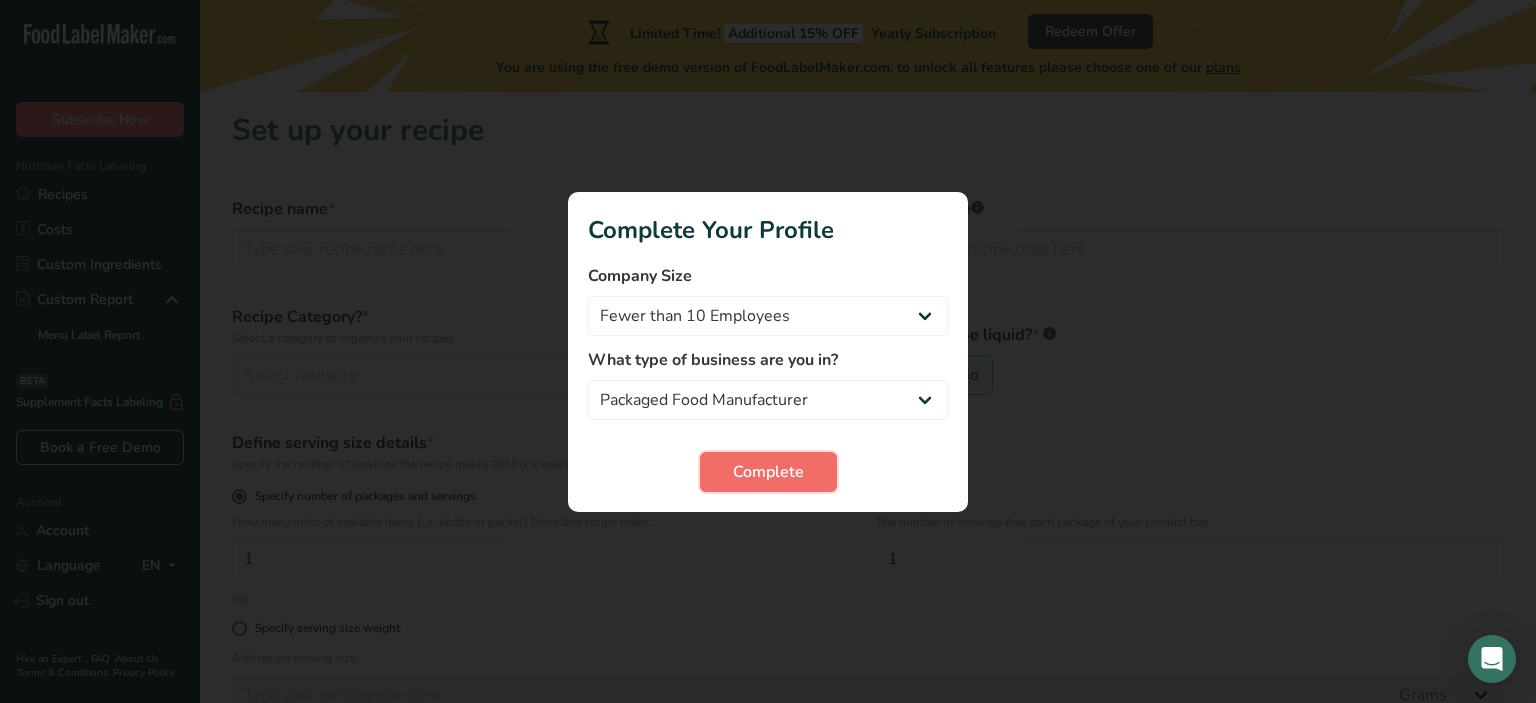 click on "Complete" at bounding box center [768, 472] 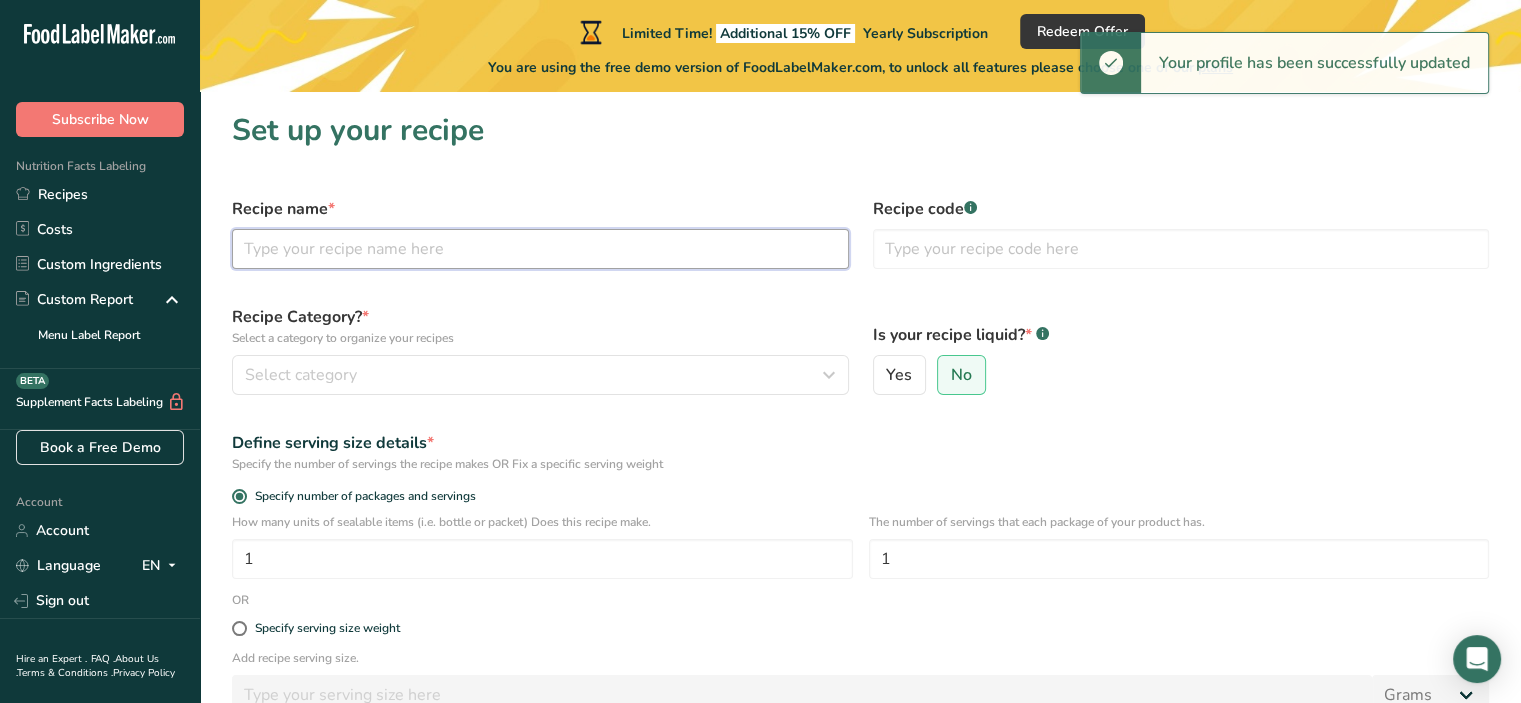 click at bounding box center (540, 249) 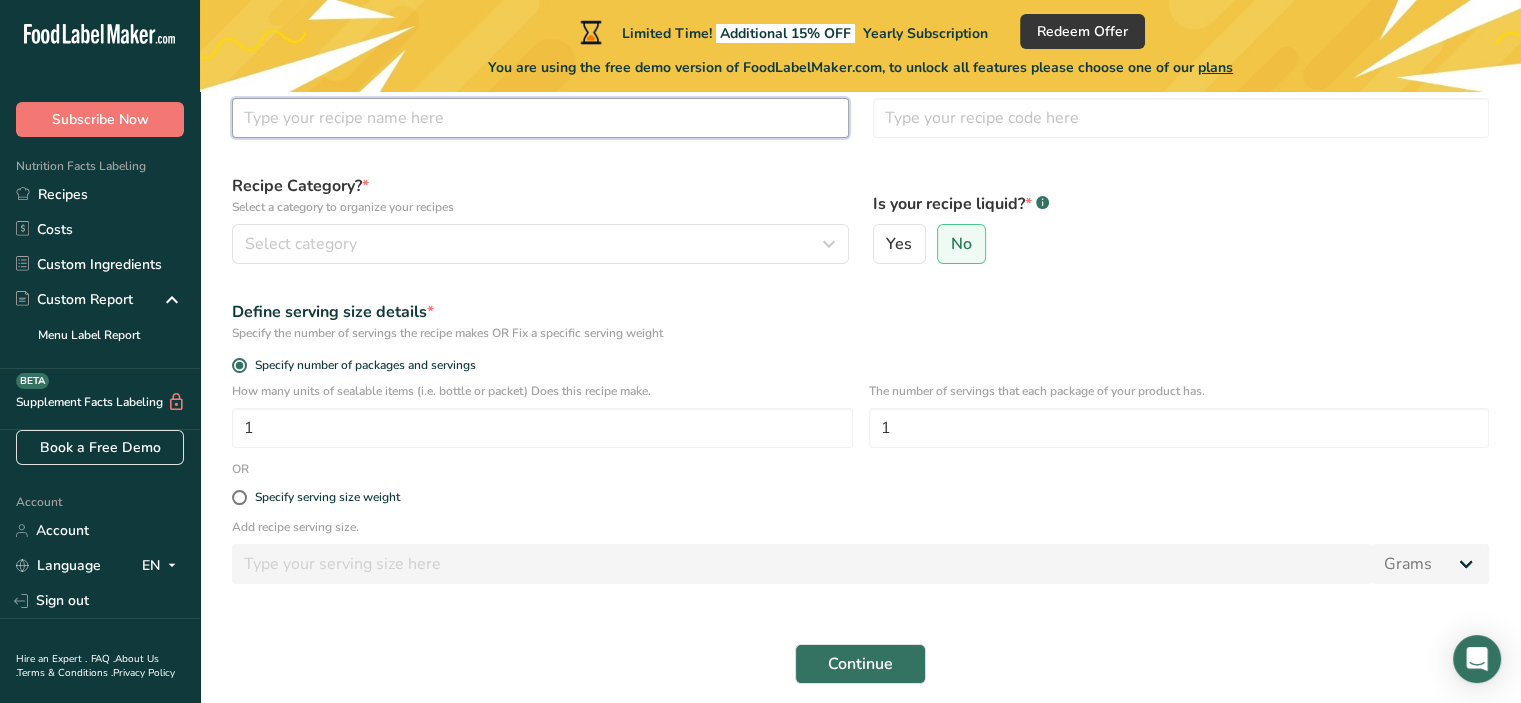 scroll, scrollTop: 208, scrollLeft: 0, axis: vertical 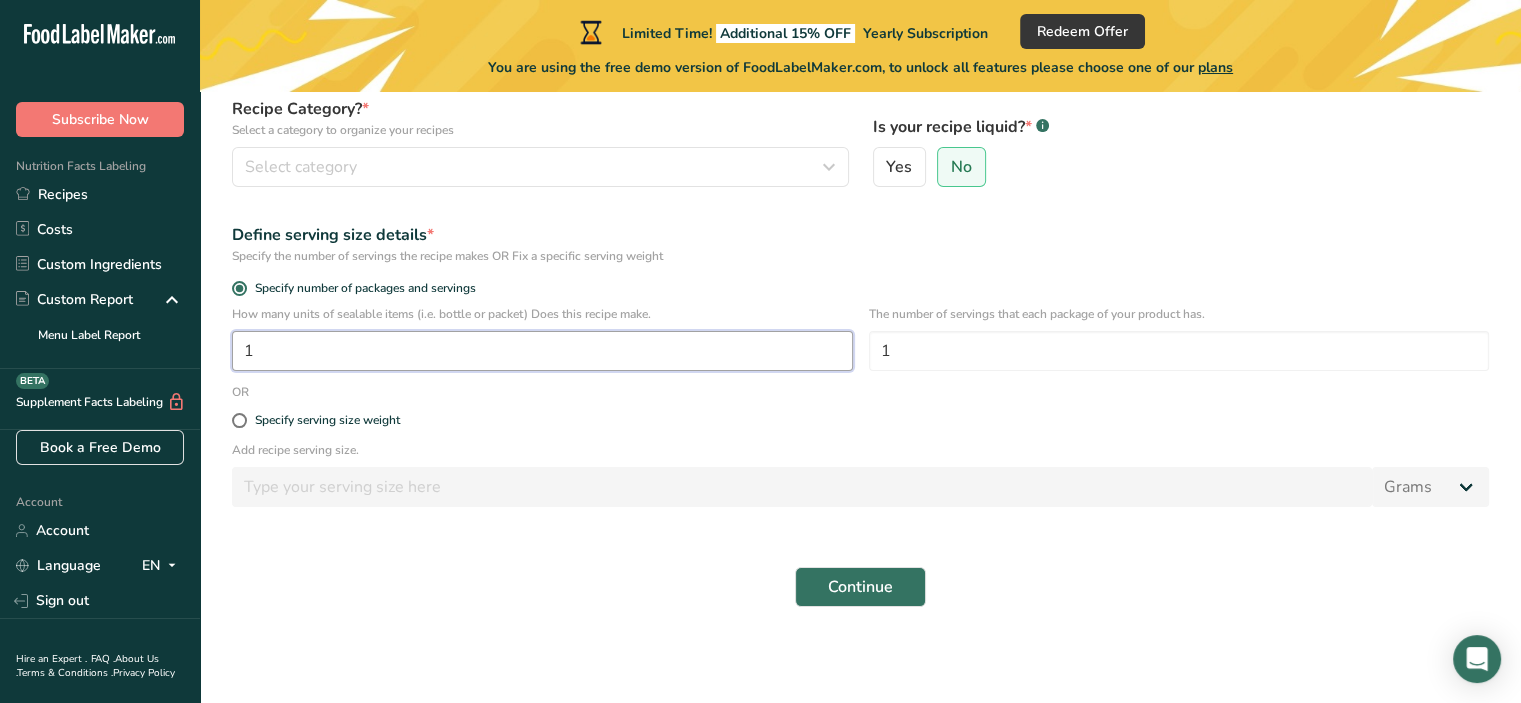 click on "1" at bounding box center [542, 351] 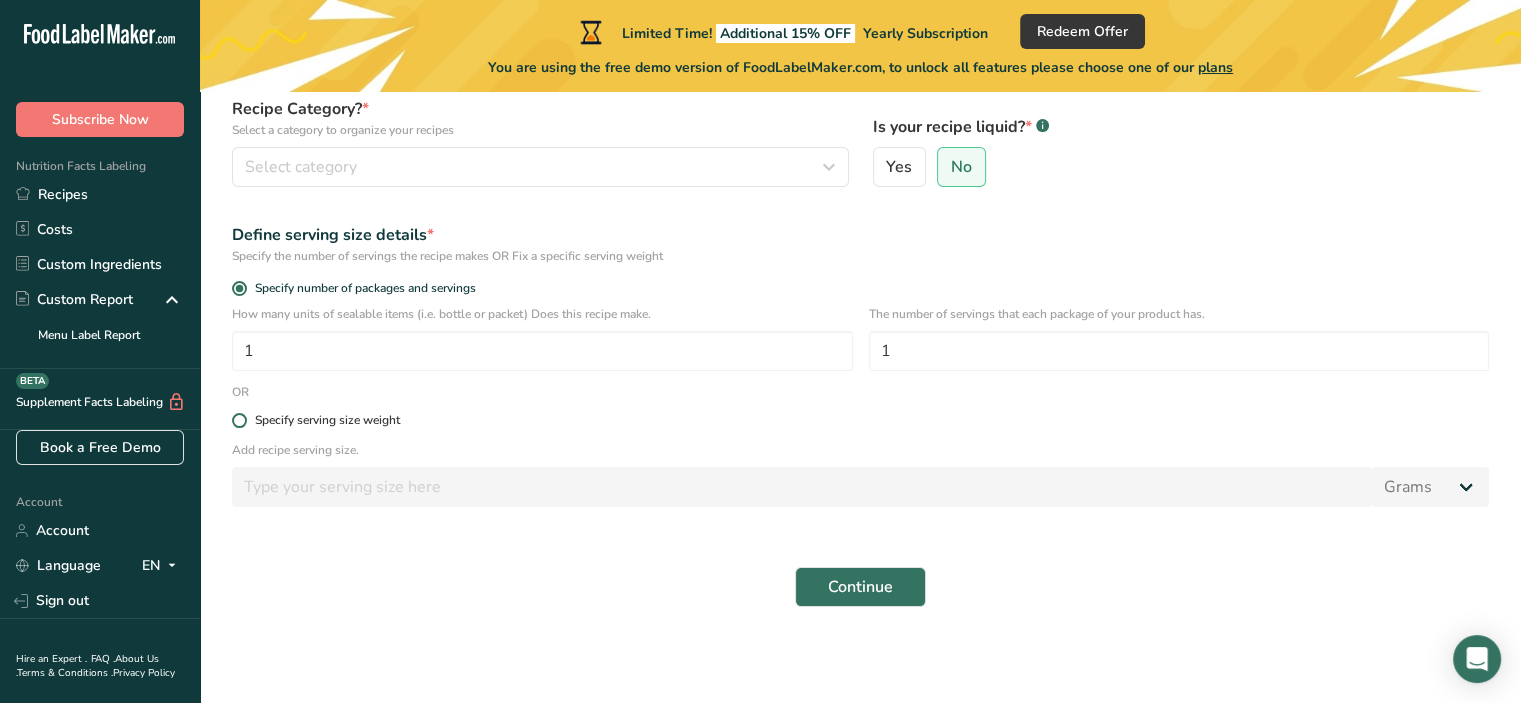 click on "Specify serving size weight" at bounding box center (327, 420) 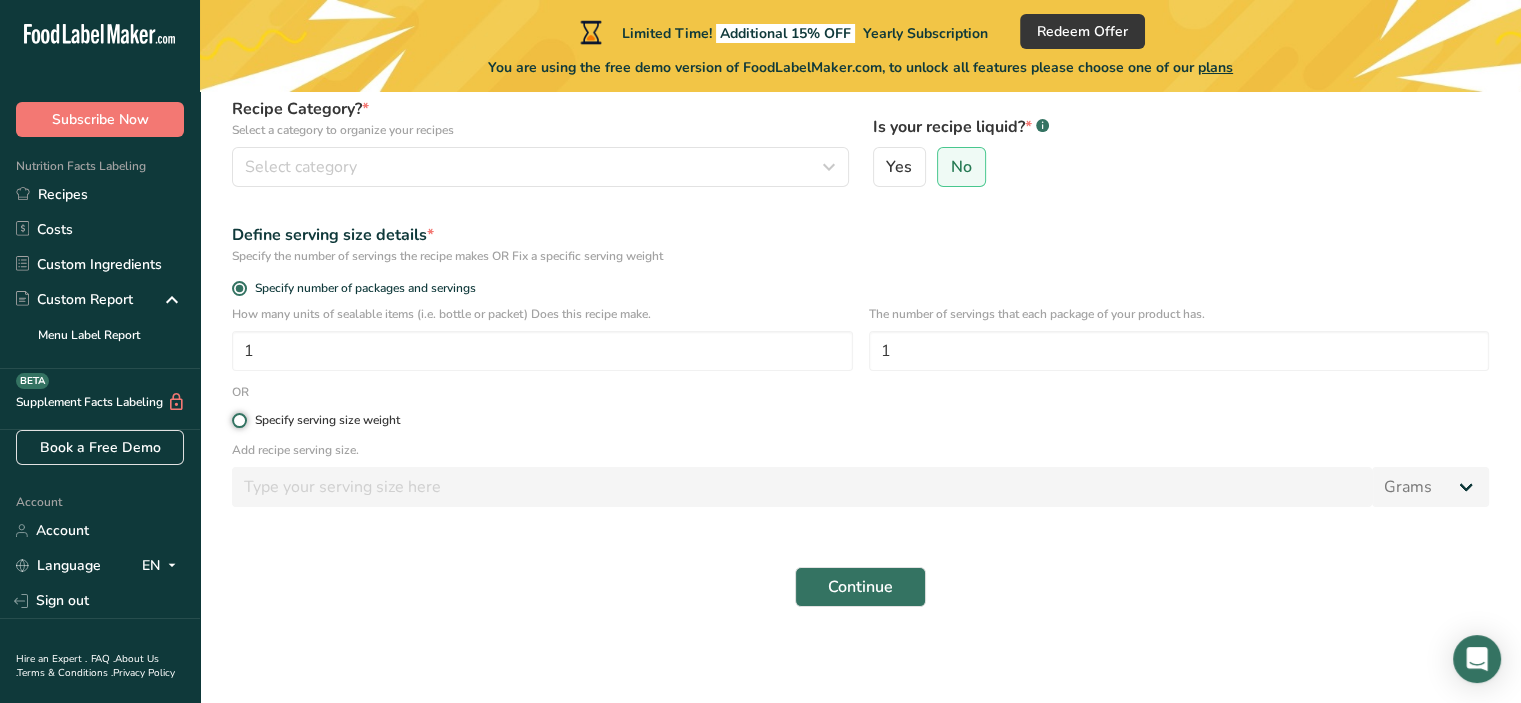 click on "Specify serving size weight" at bounding box center [238, 420] 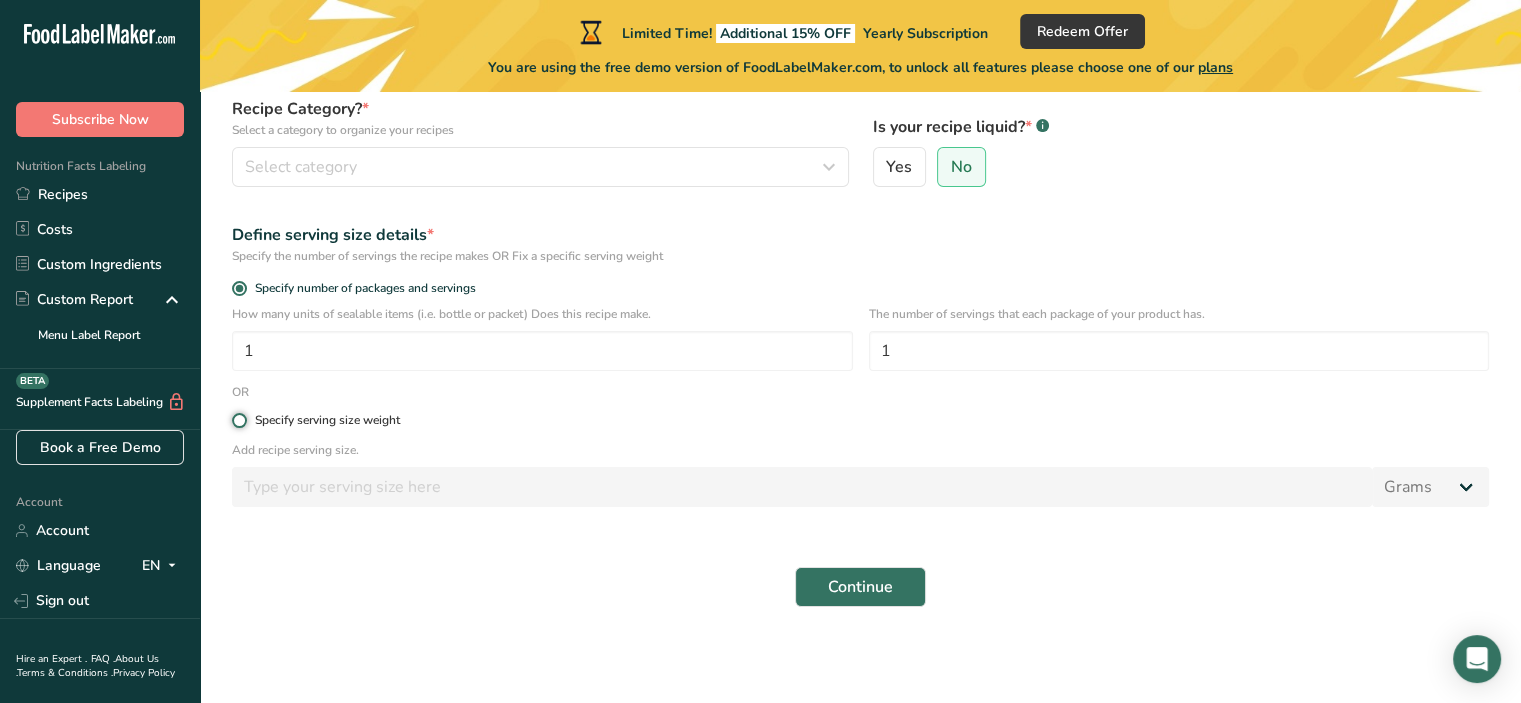 radio on "true" 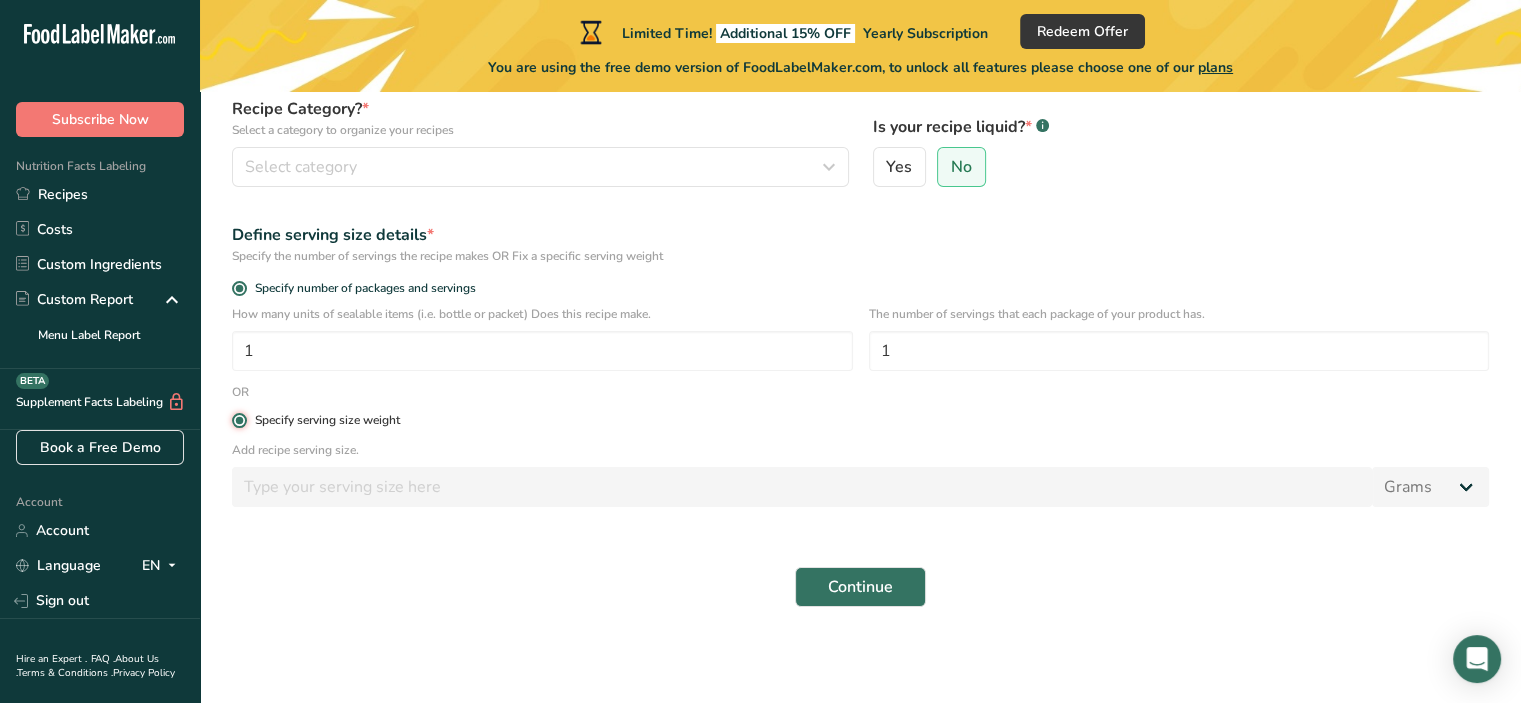 radio on "false" 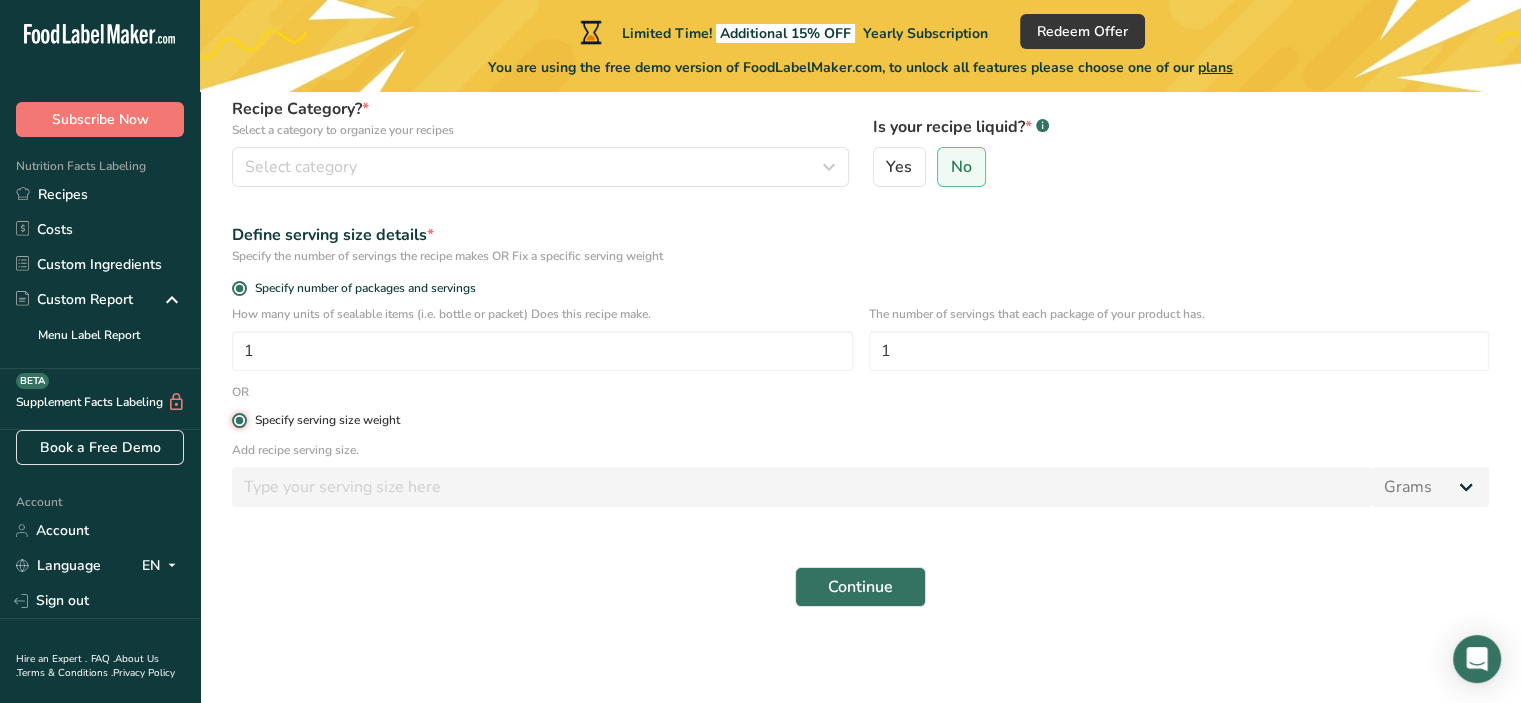 type 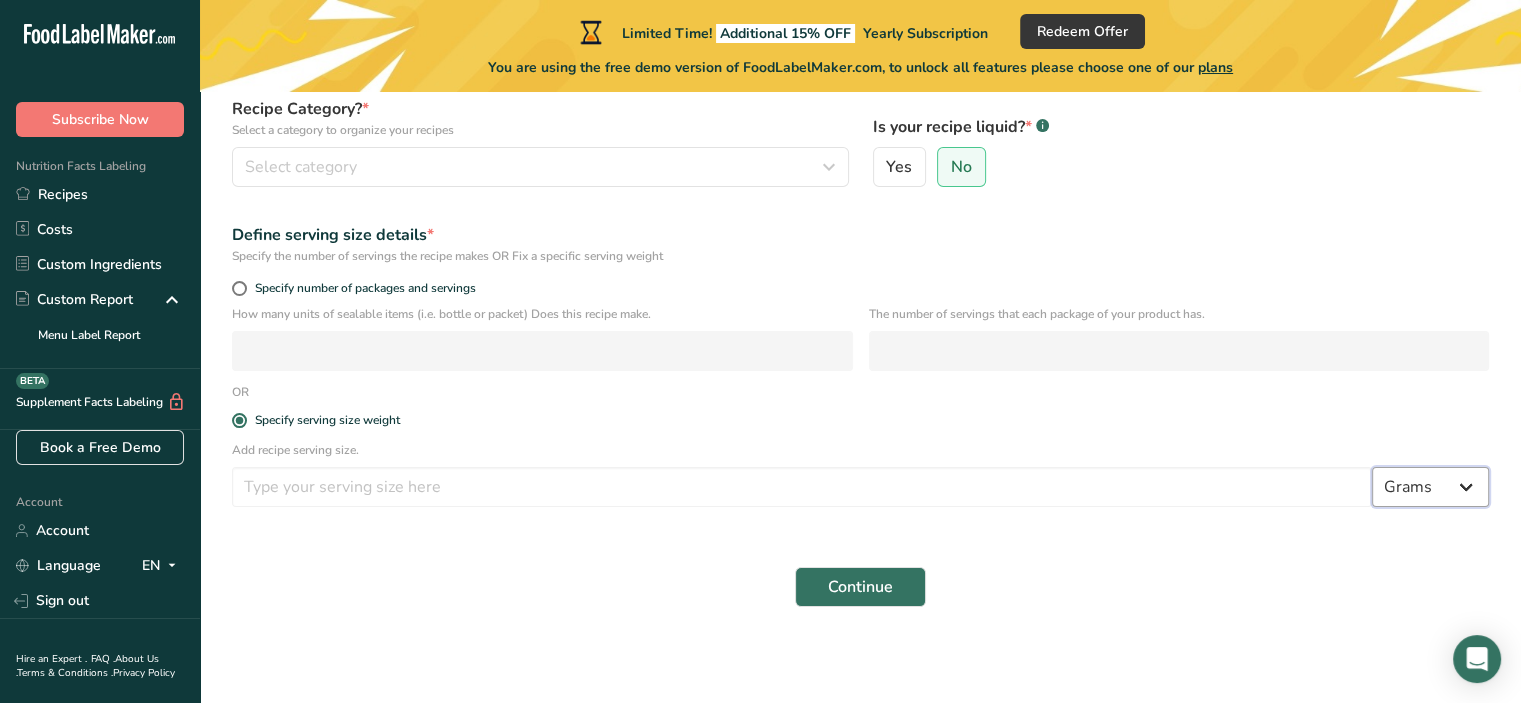 click on "Grams
kg
mg
mcg
lb
oz
l
mL
fl oz
tbsp
tsp
cup
qt
gallon" at bounding box center (1430, 487) 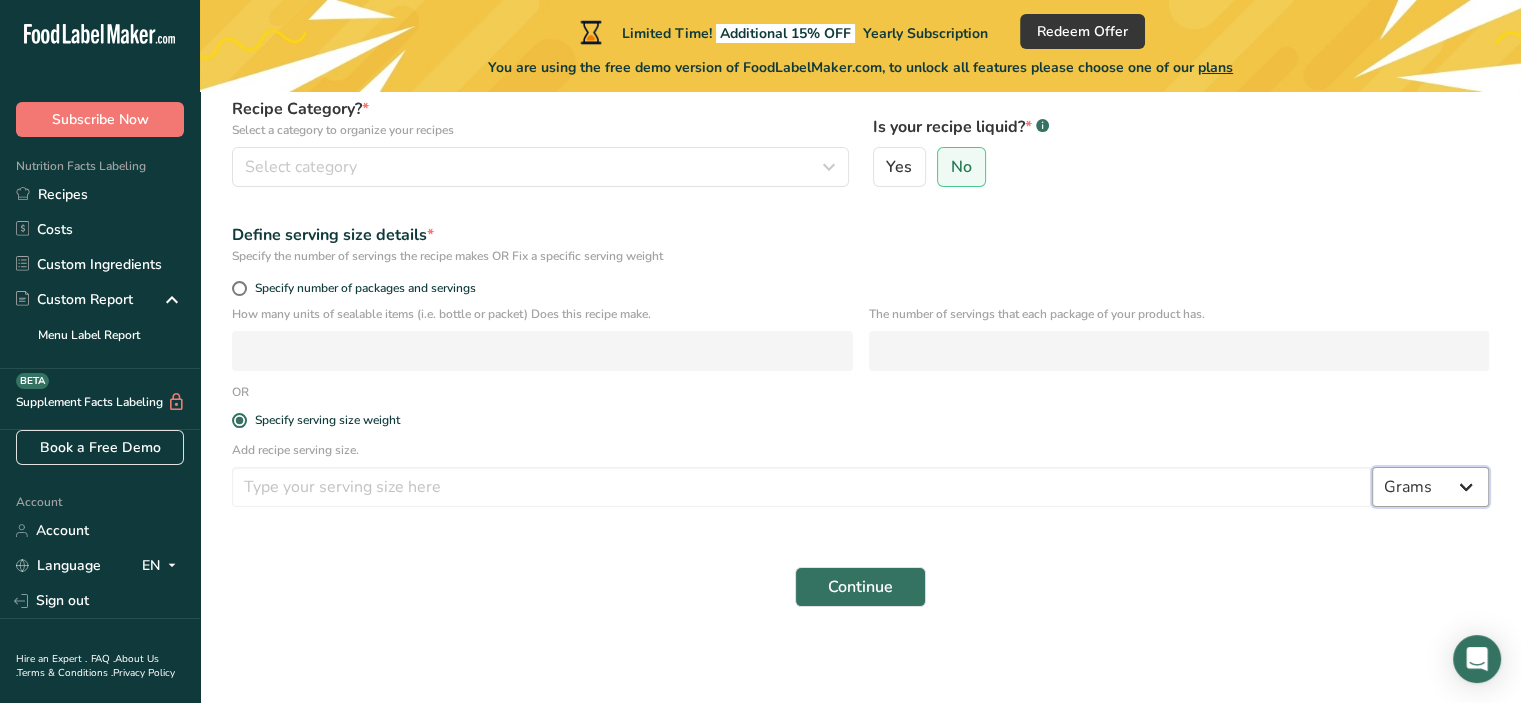 select on "18" 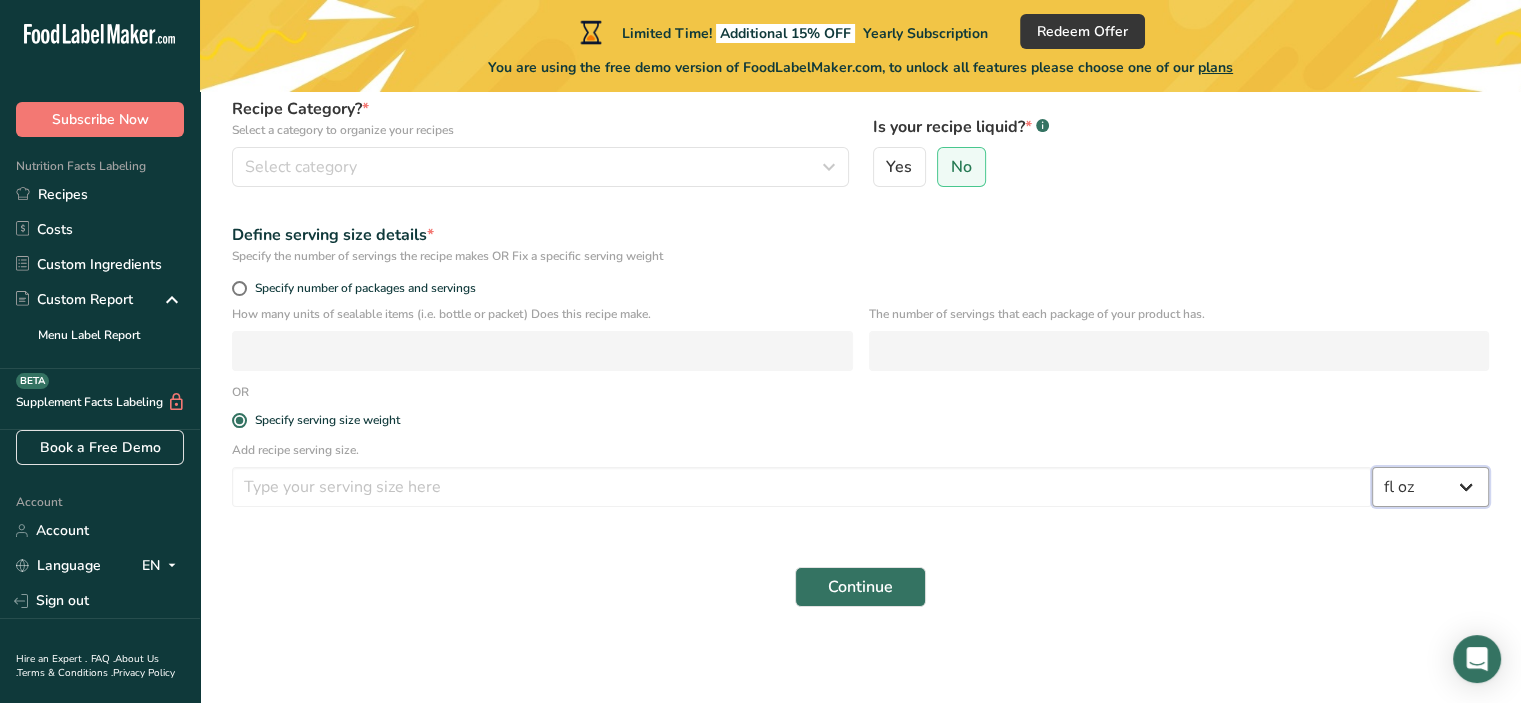 click on "Grams
kg
mg
mcg
lb
oz
l
mL
fl oz
tbsp
tsp
cup
qt
gallon" at bounding box center (1430, 487) 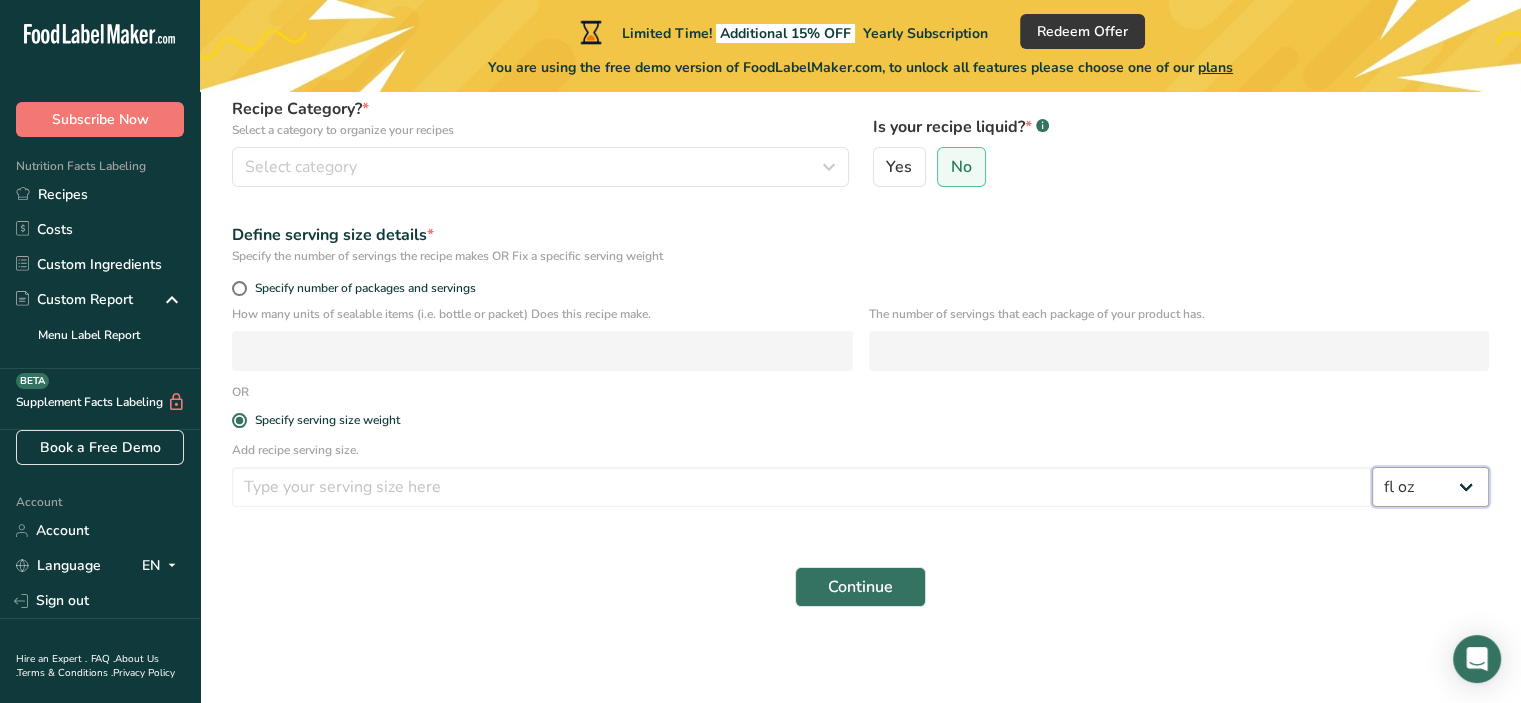 select on "22" 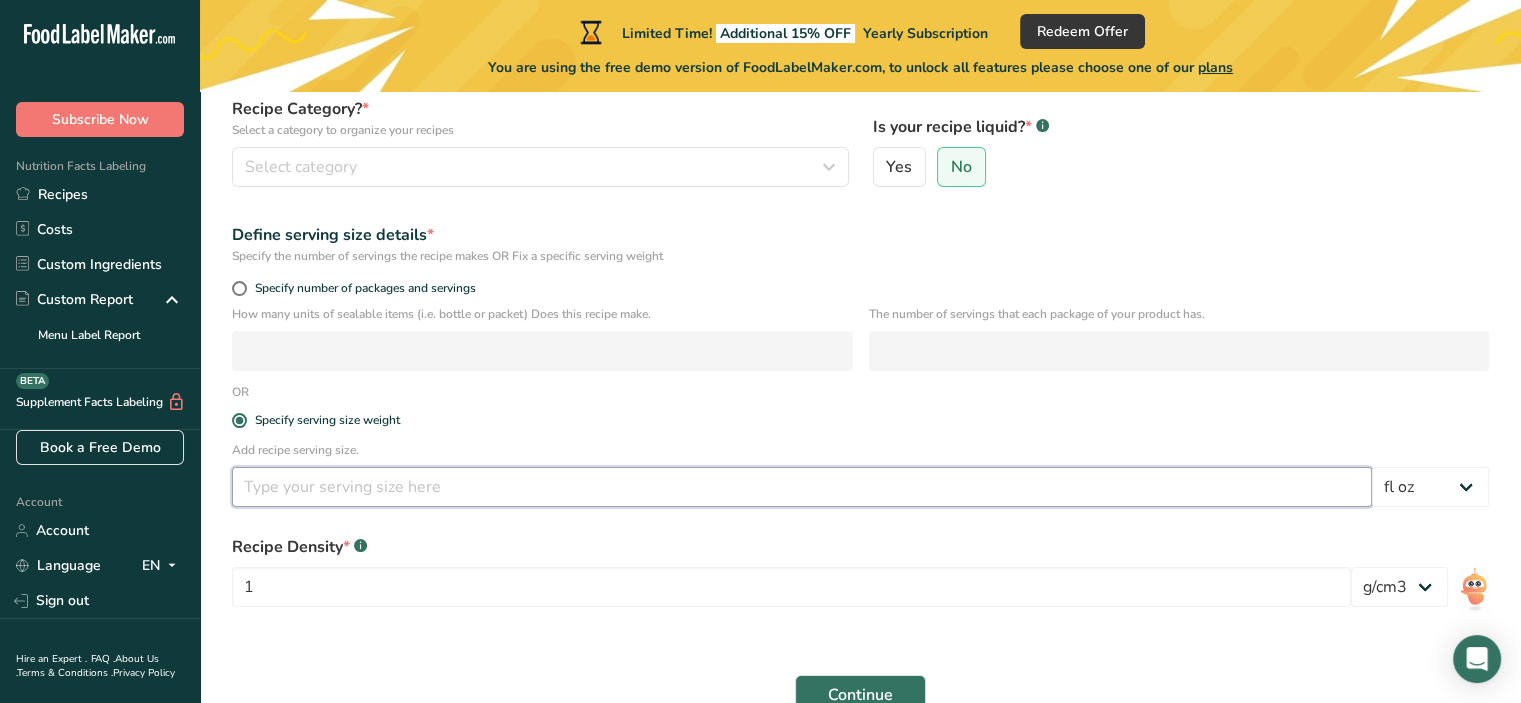click at bounding box center (802, 487) 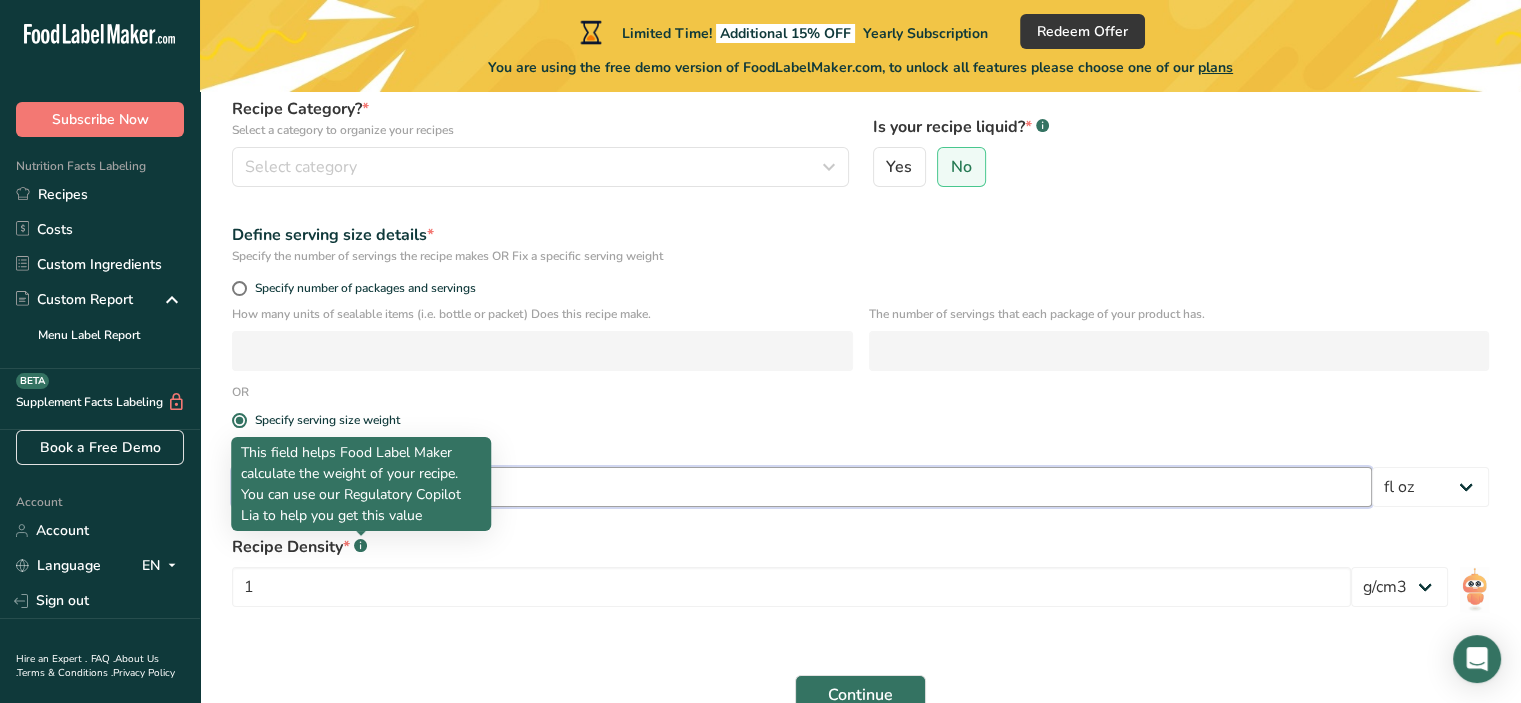 type on "12" 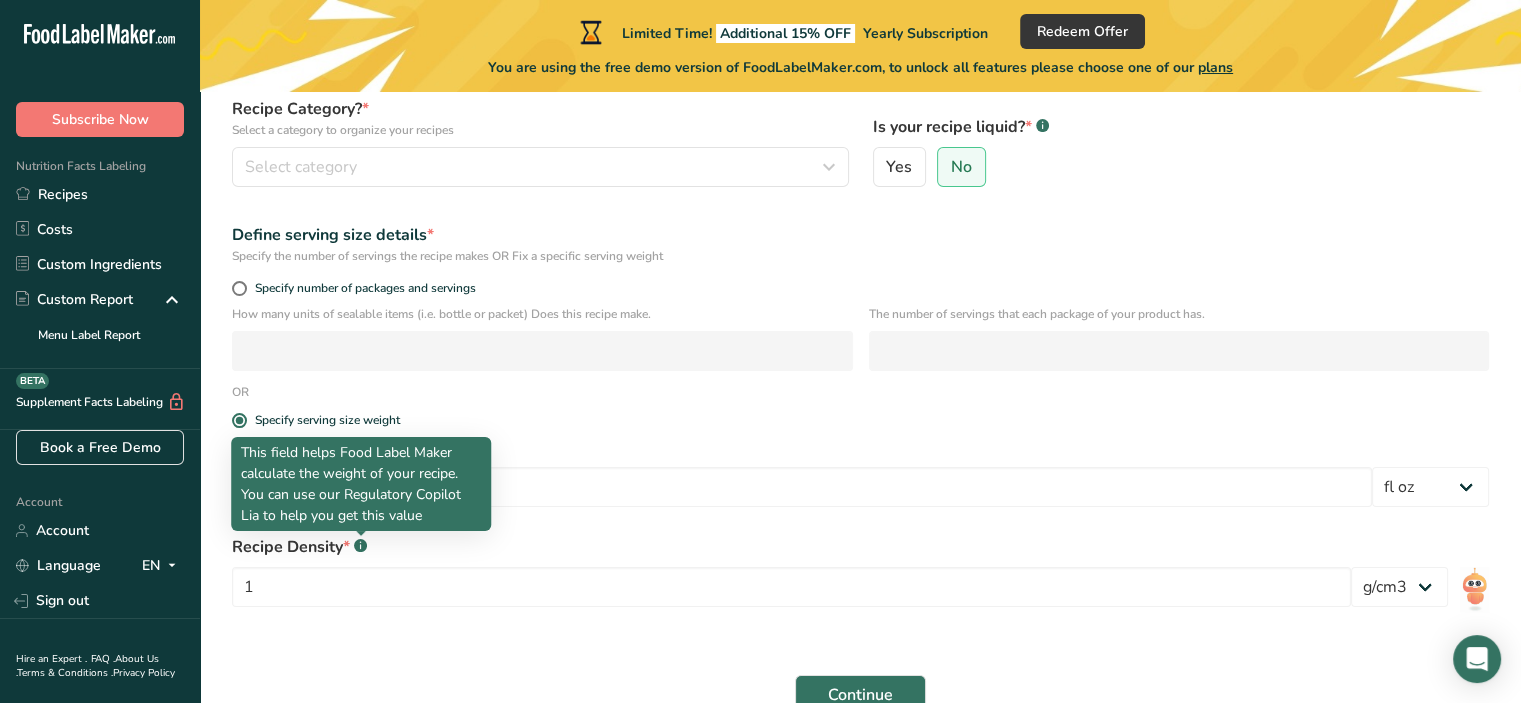 click on ".a-a{fill:#347362;}.b-a{fill:#fff;}" 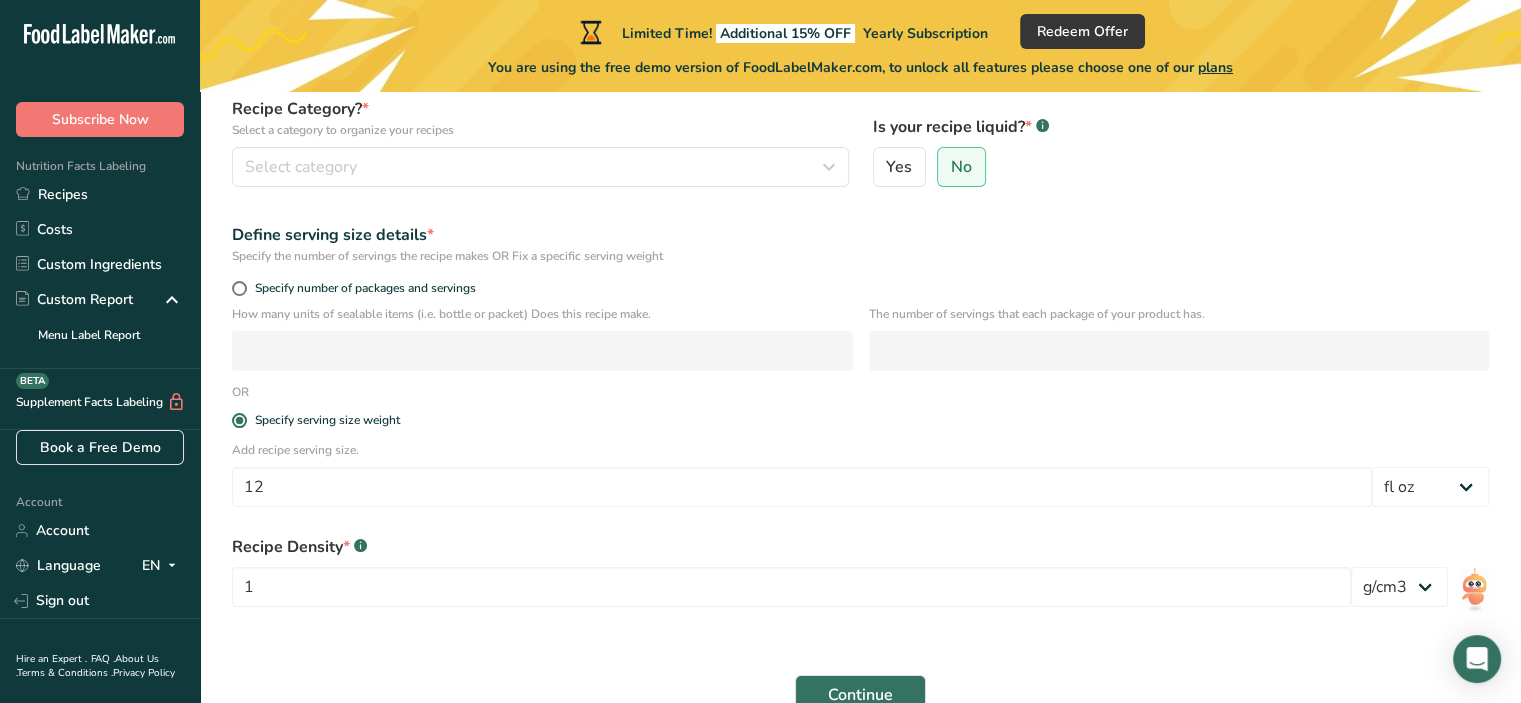 click on ".a-a{fill:#347362;}.b-a{fill:#fff;}" 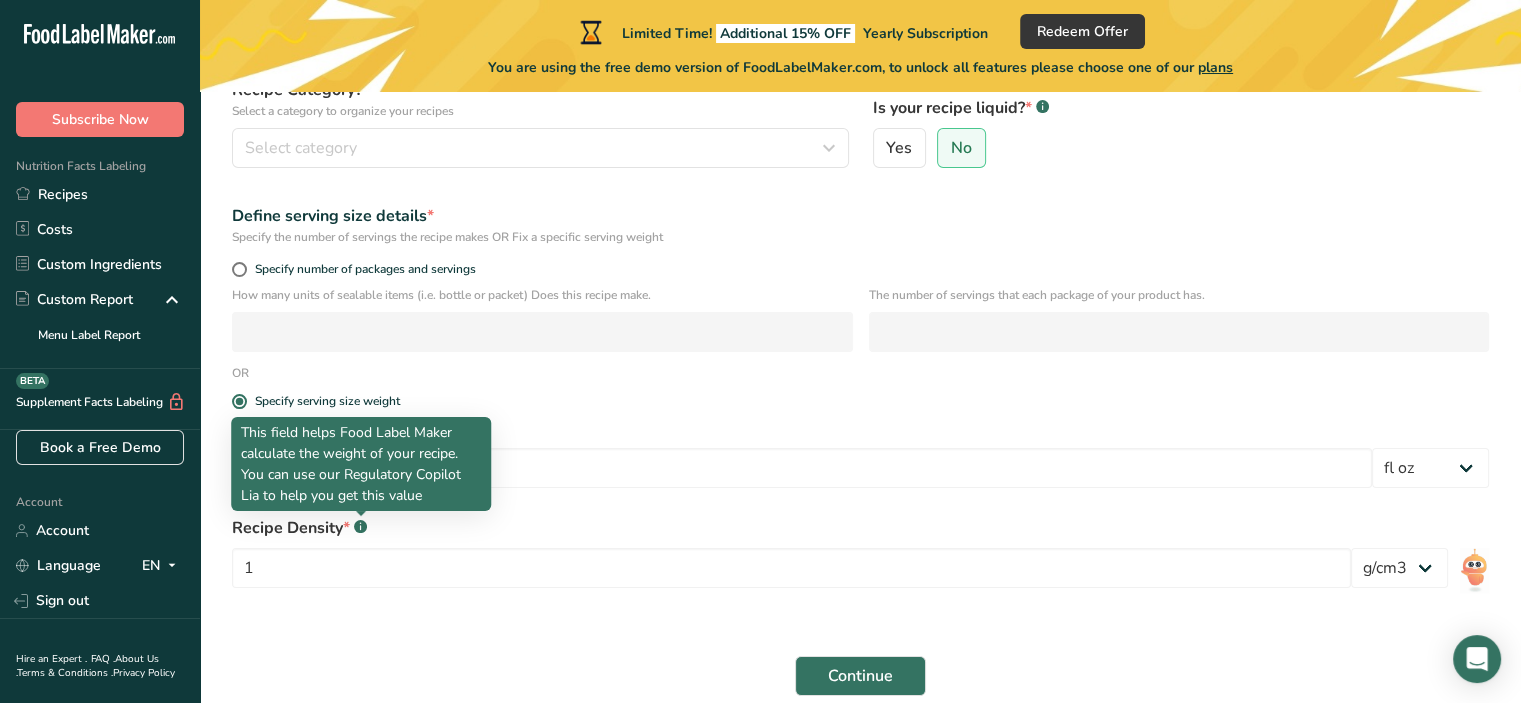 scroll, scrollTop: 226, scrollLeft: 0, axis: vertical 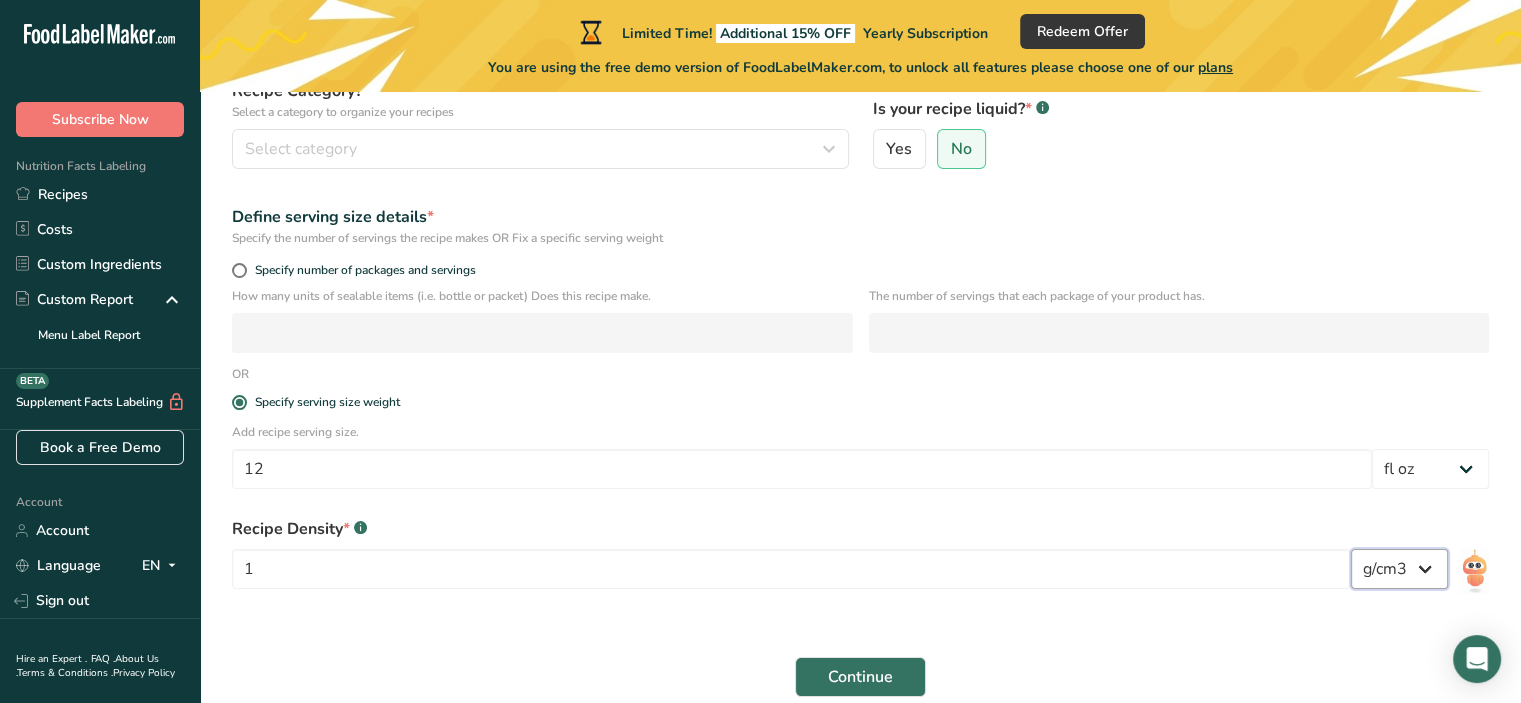 click on "lb/ft3
g/cm3" at bounding box center [1399, 569] 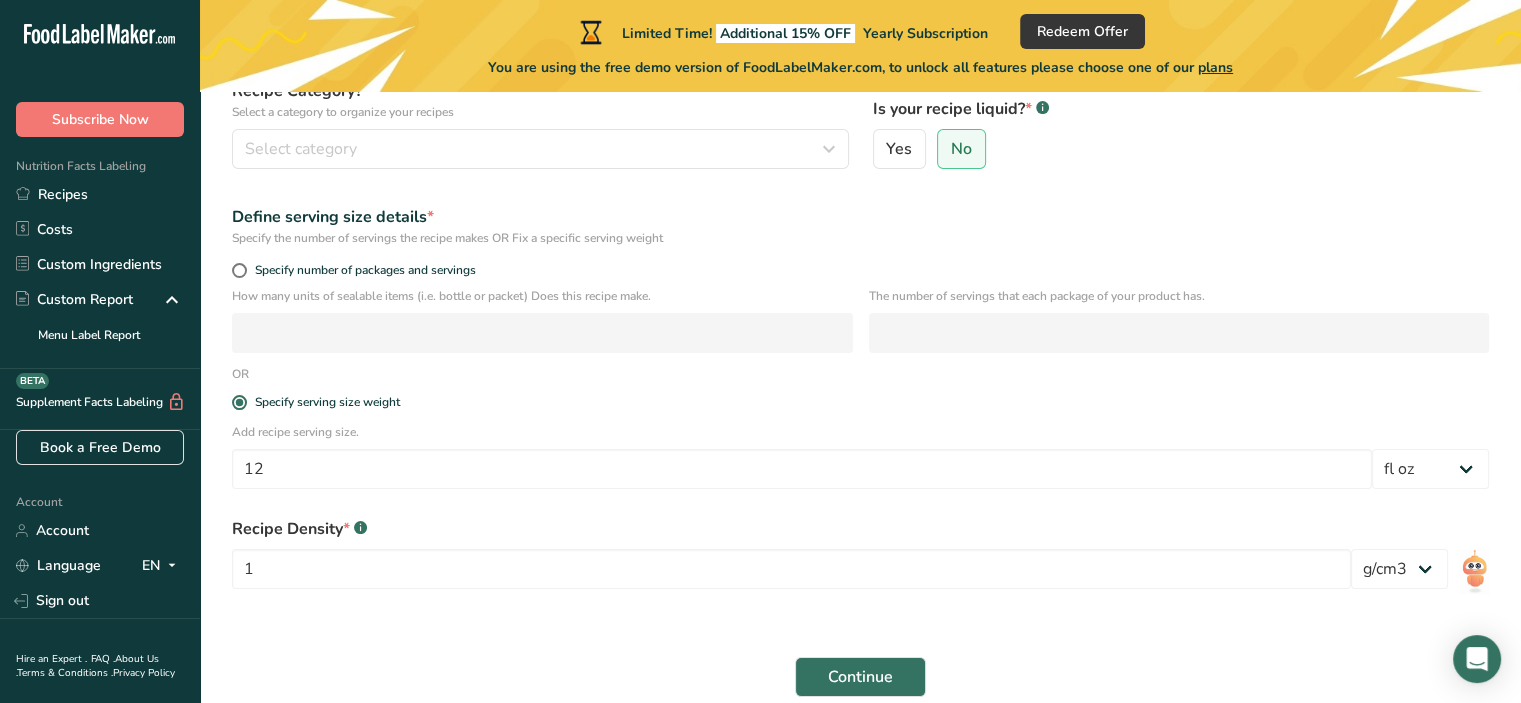 click on "Recipe Density *   .a-a{fill:#347362;}.b-a{fill:#fff;}           1
lb/ft3
g/cm3" at bounding box center [860, 559] 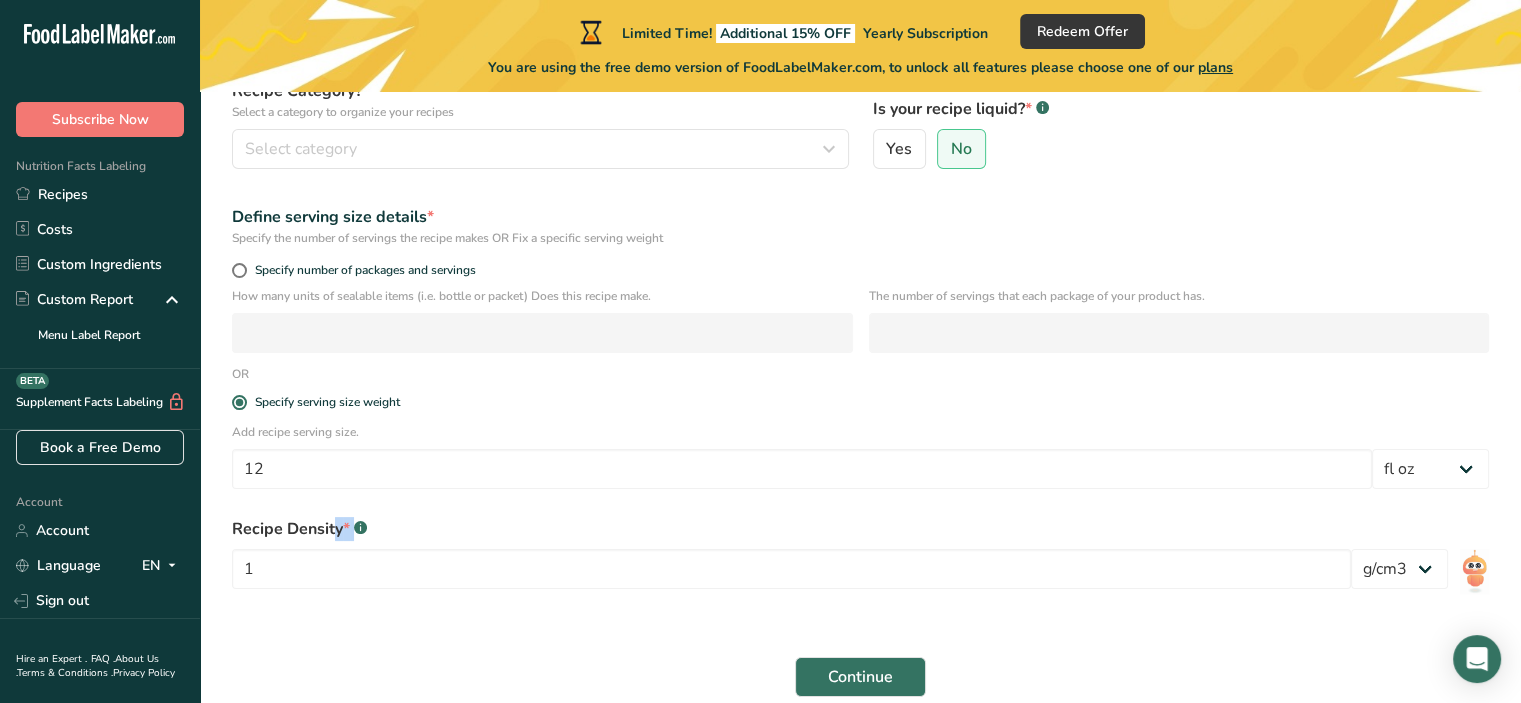 drag, startPoint x: 259, startPoint y: 520, endPoint x: 436, endPoint y: 528, distance: 177.1807 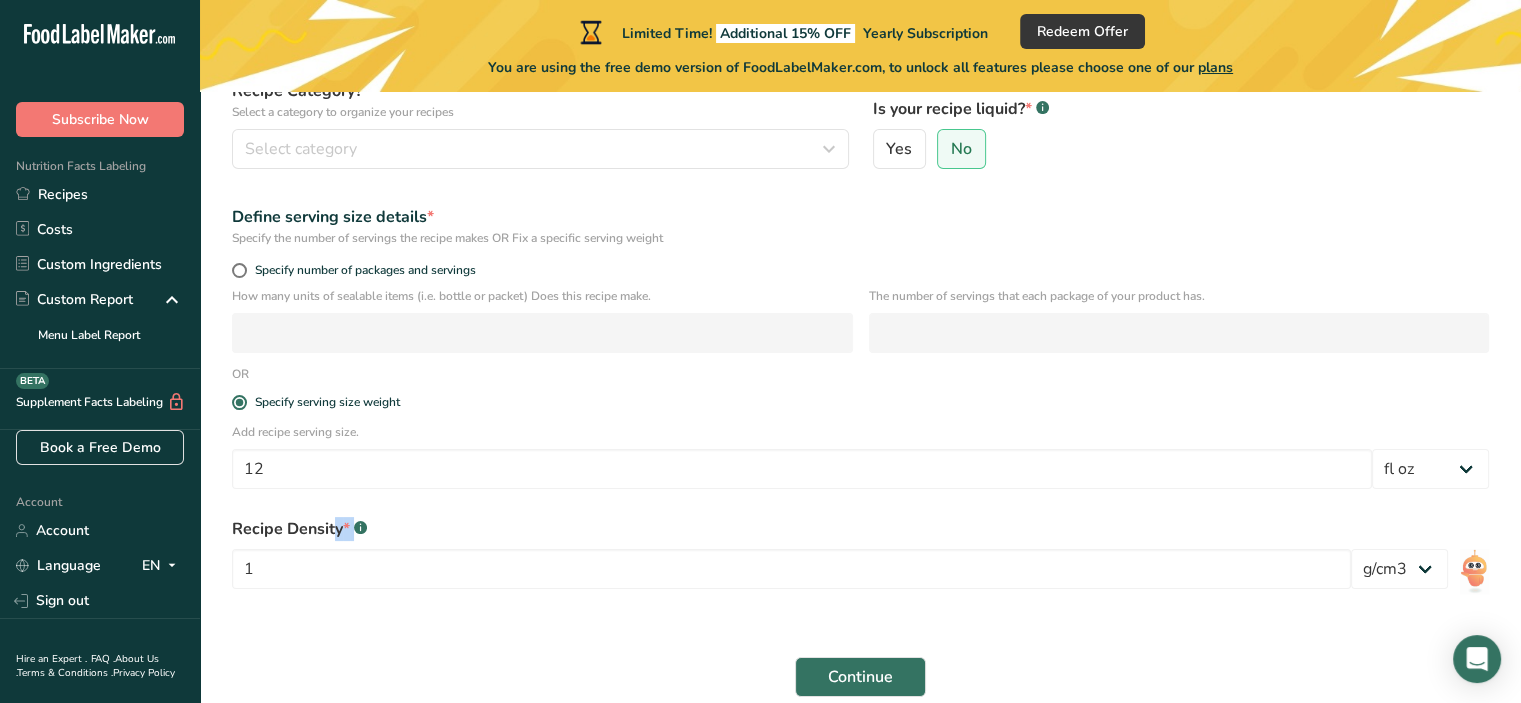 click on "Recipe Density *   .a-a{fill:#347362;}.b-a{fill:#fff;}           1
lb/ft3
g/cm3" at bounding box center [860, 559] 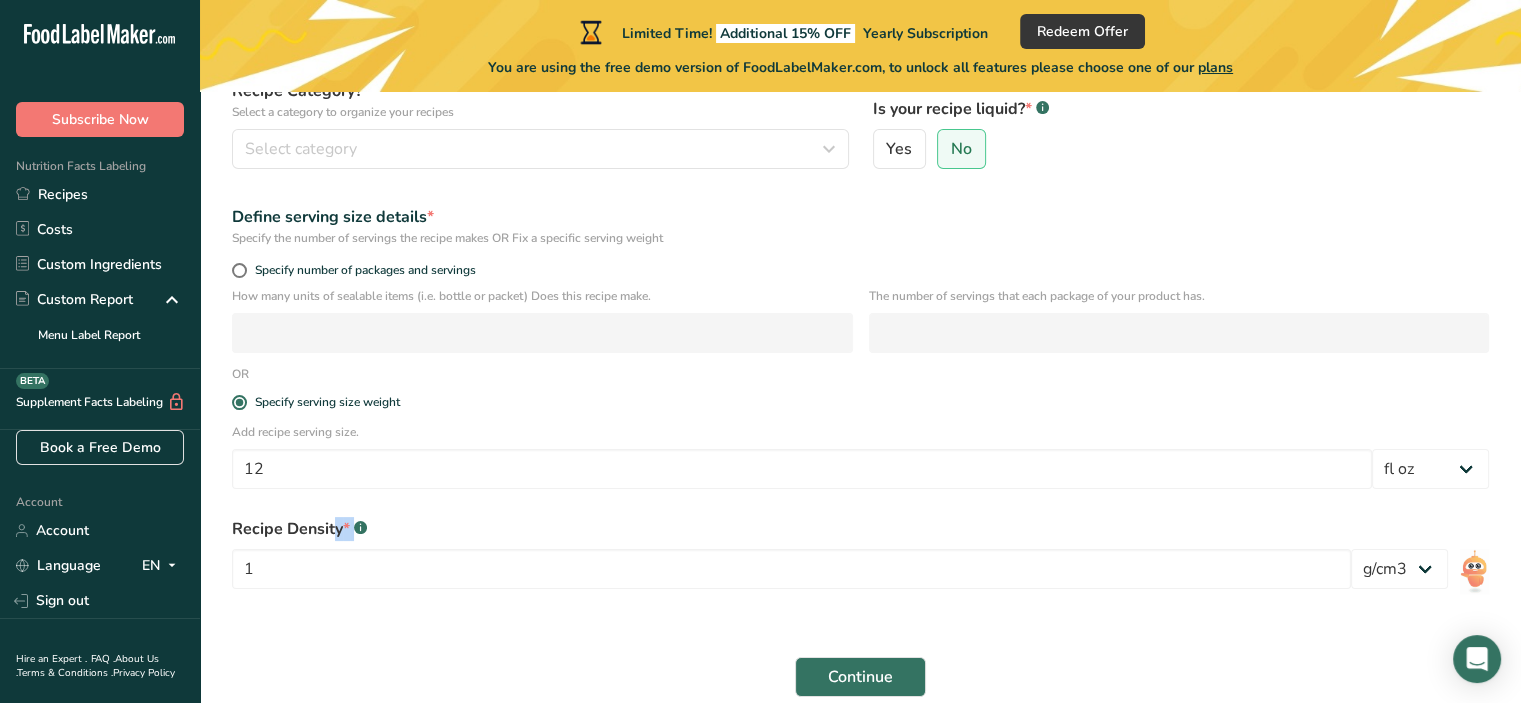 copy on "Recipe Density *" 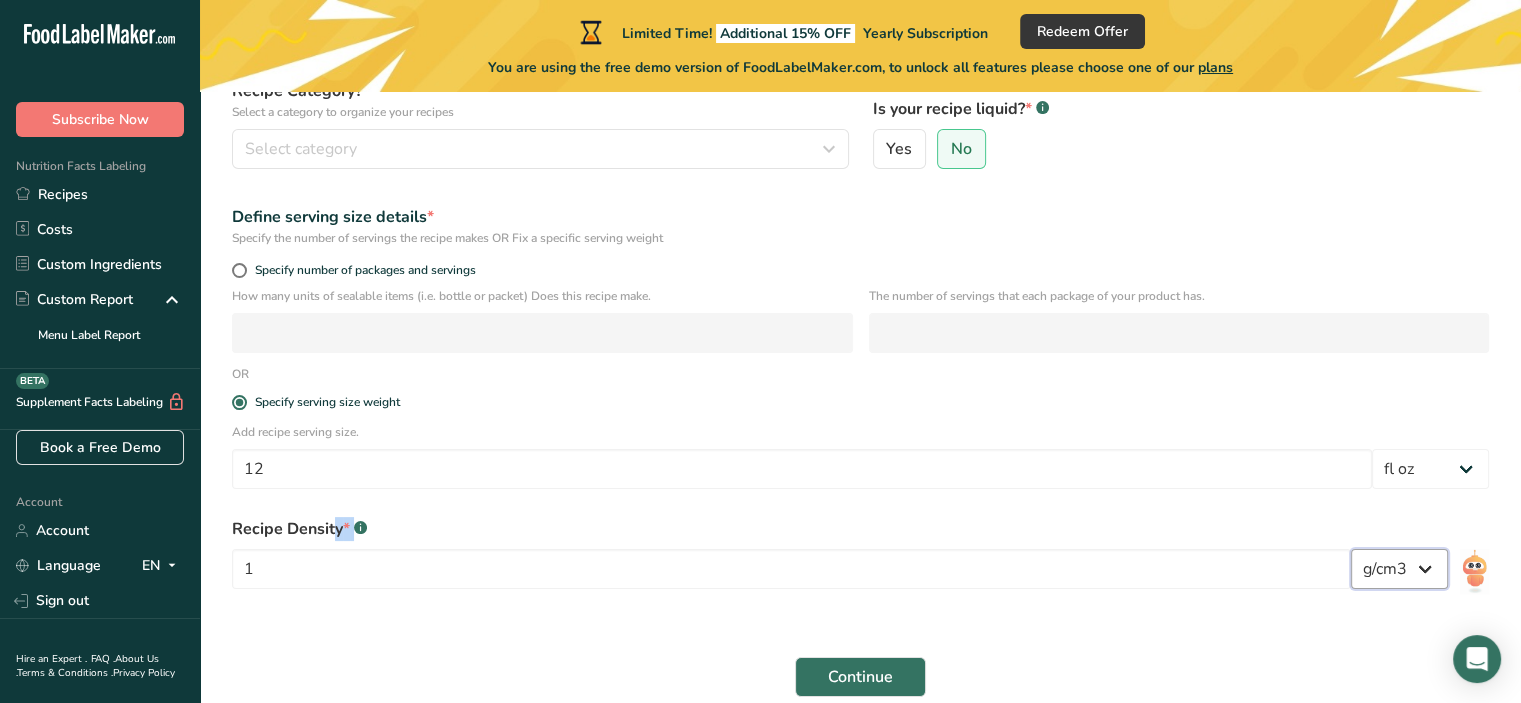 click on "lb/ft3
g/cm3" at bounding box center [1399, 569] 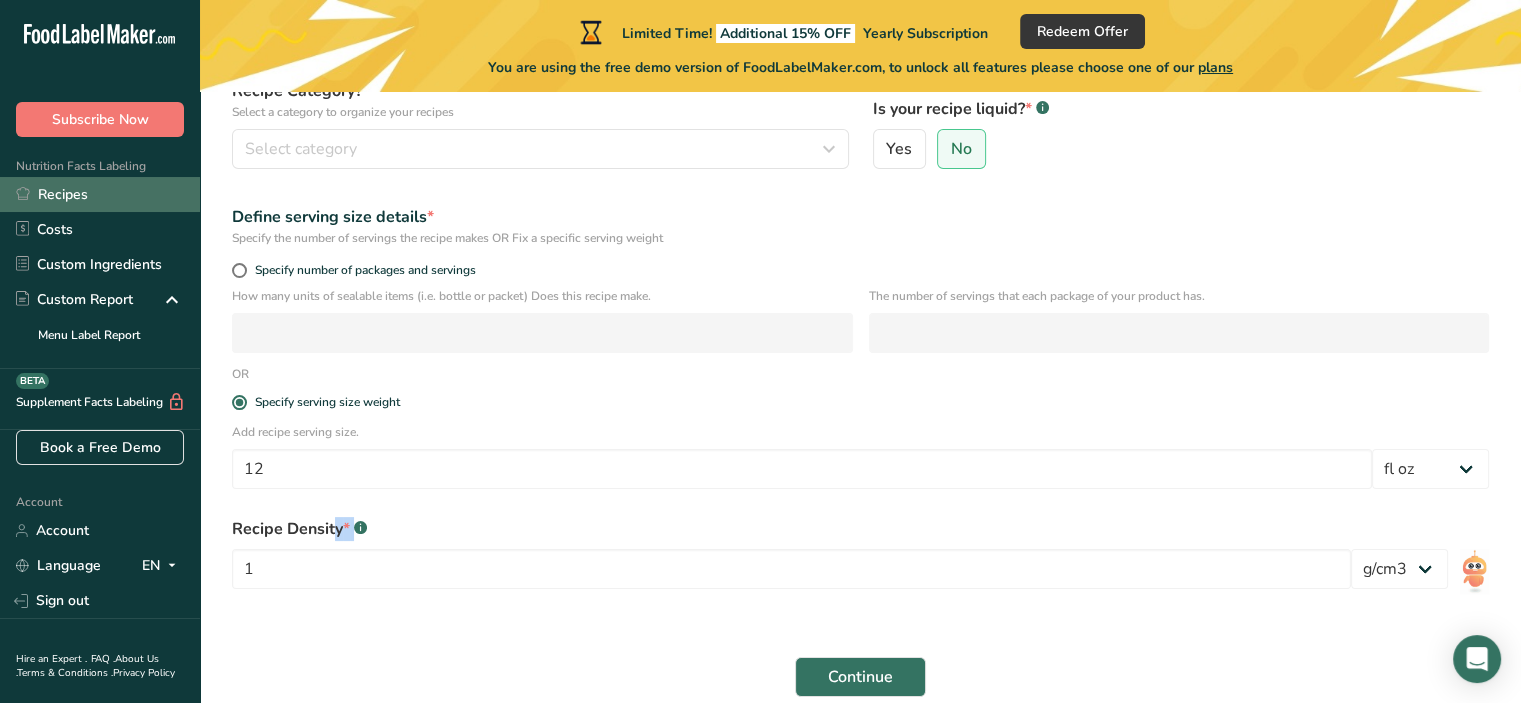 click on "Recipes" at bounding box center [100, 194] 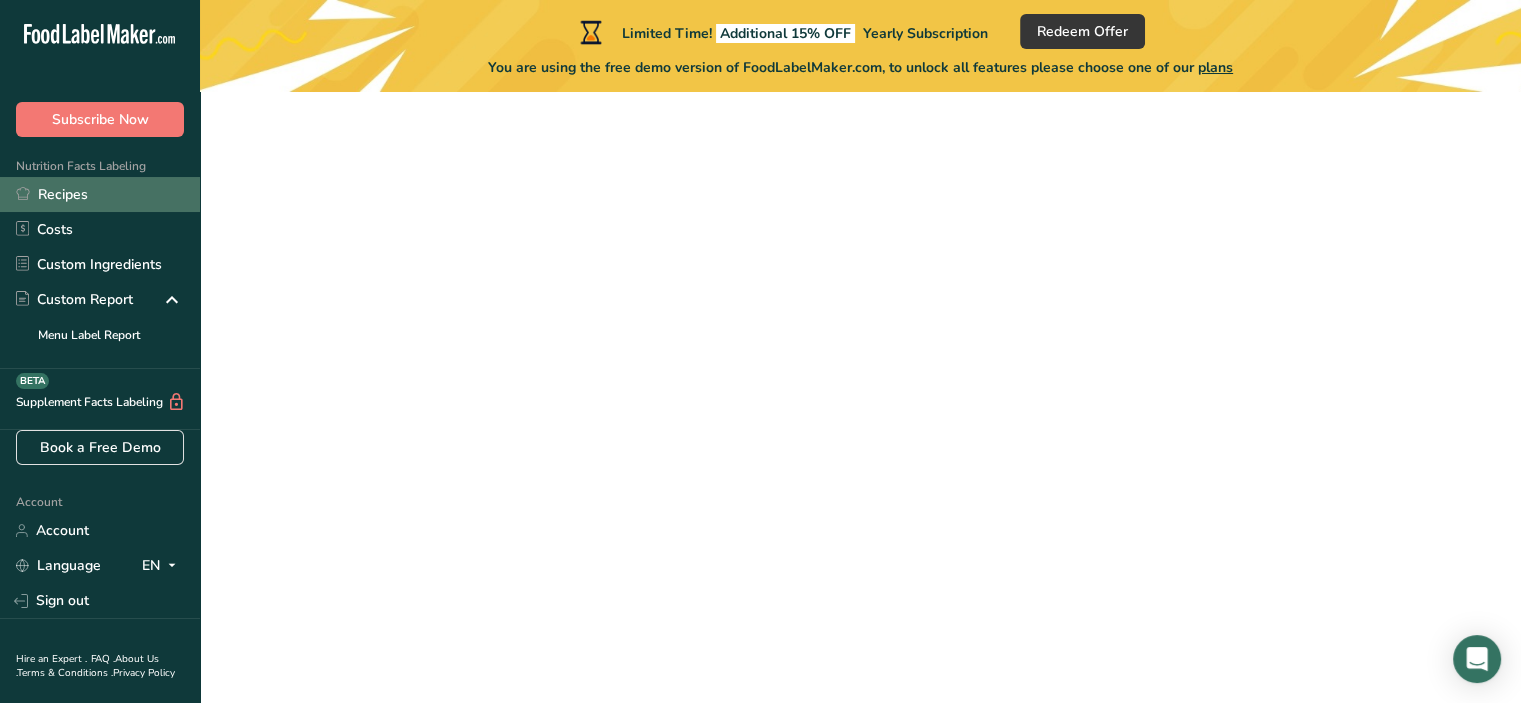 scroll, scrollTop: 0, scrollLeft: 0, axis: both 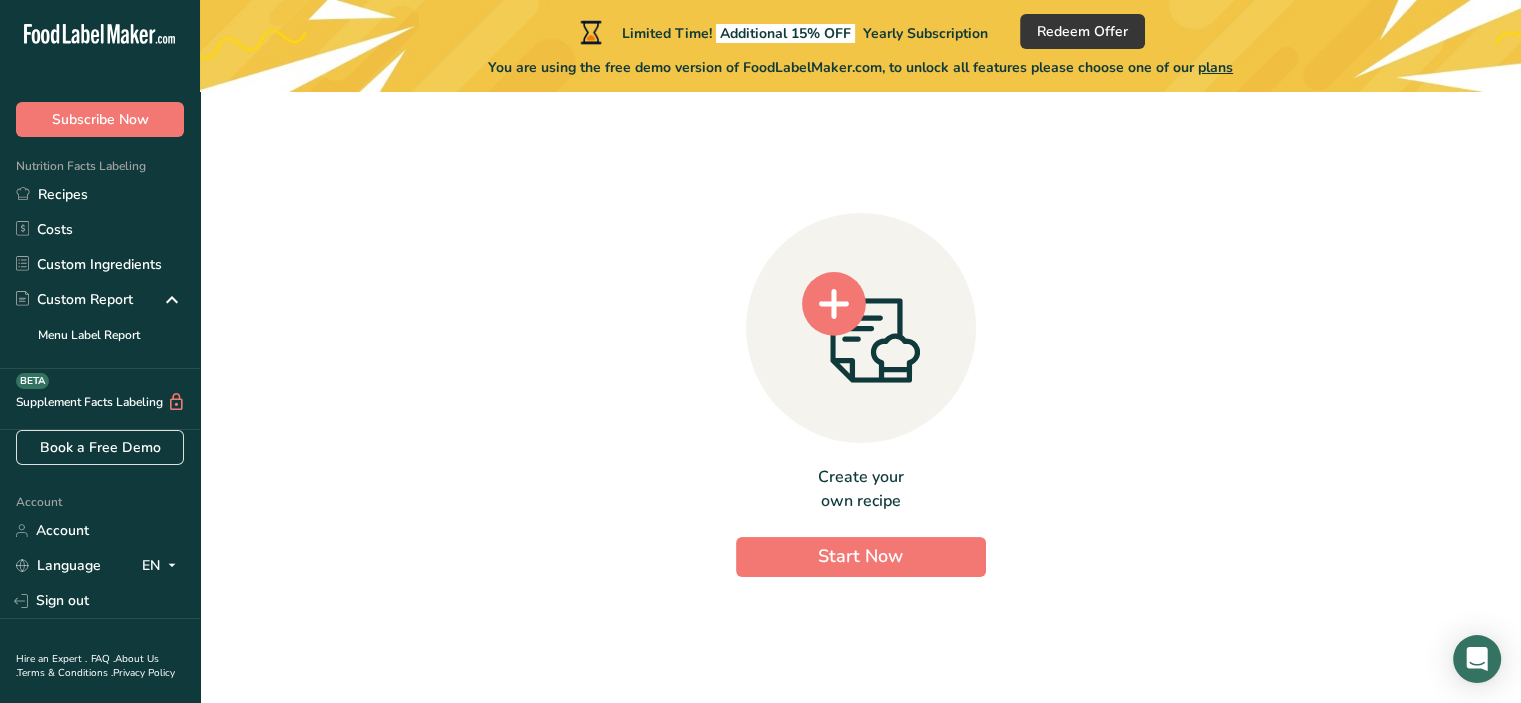 click on "Create your   own recipe
Start Now" at bounding box center [860, 389] 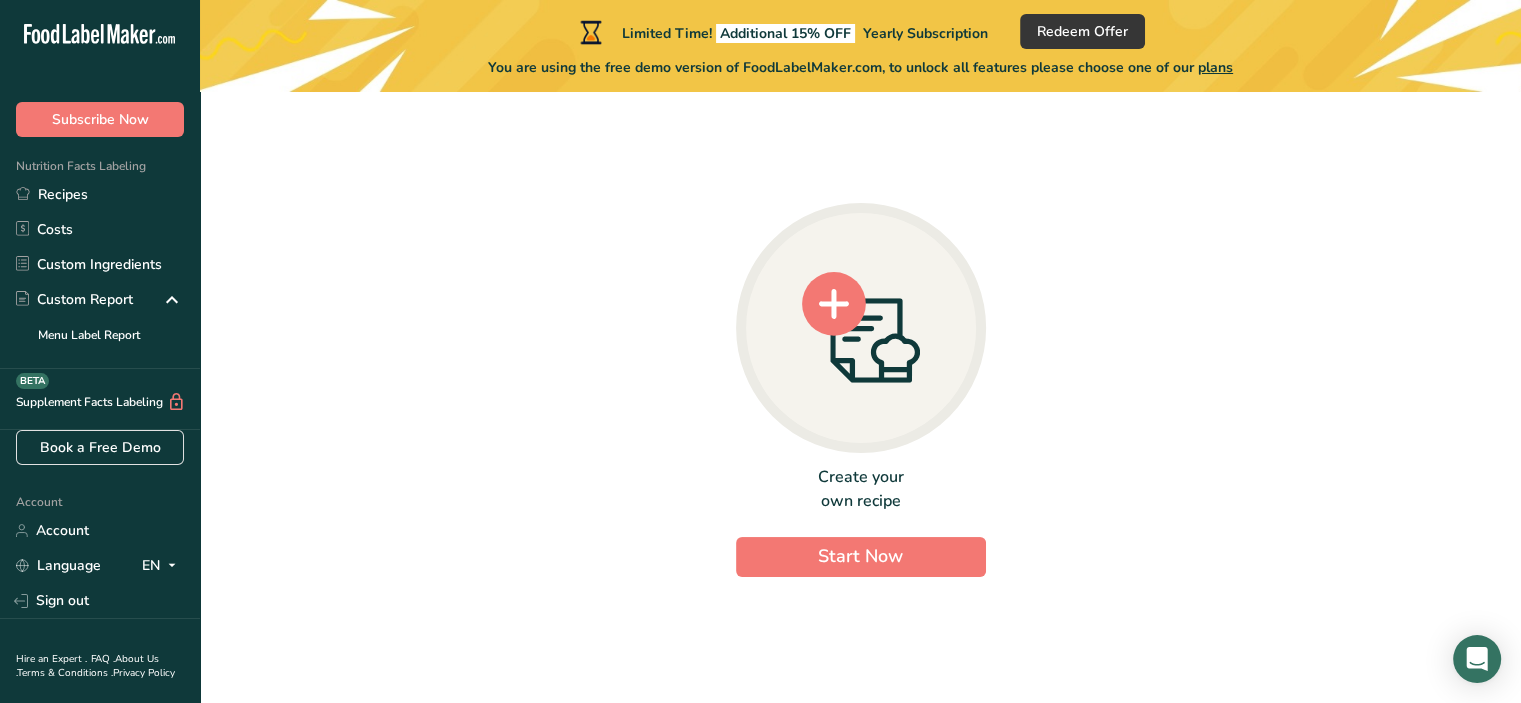 click on "Create your   own recipe
Start Now" at bounding box center (861, 521) 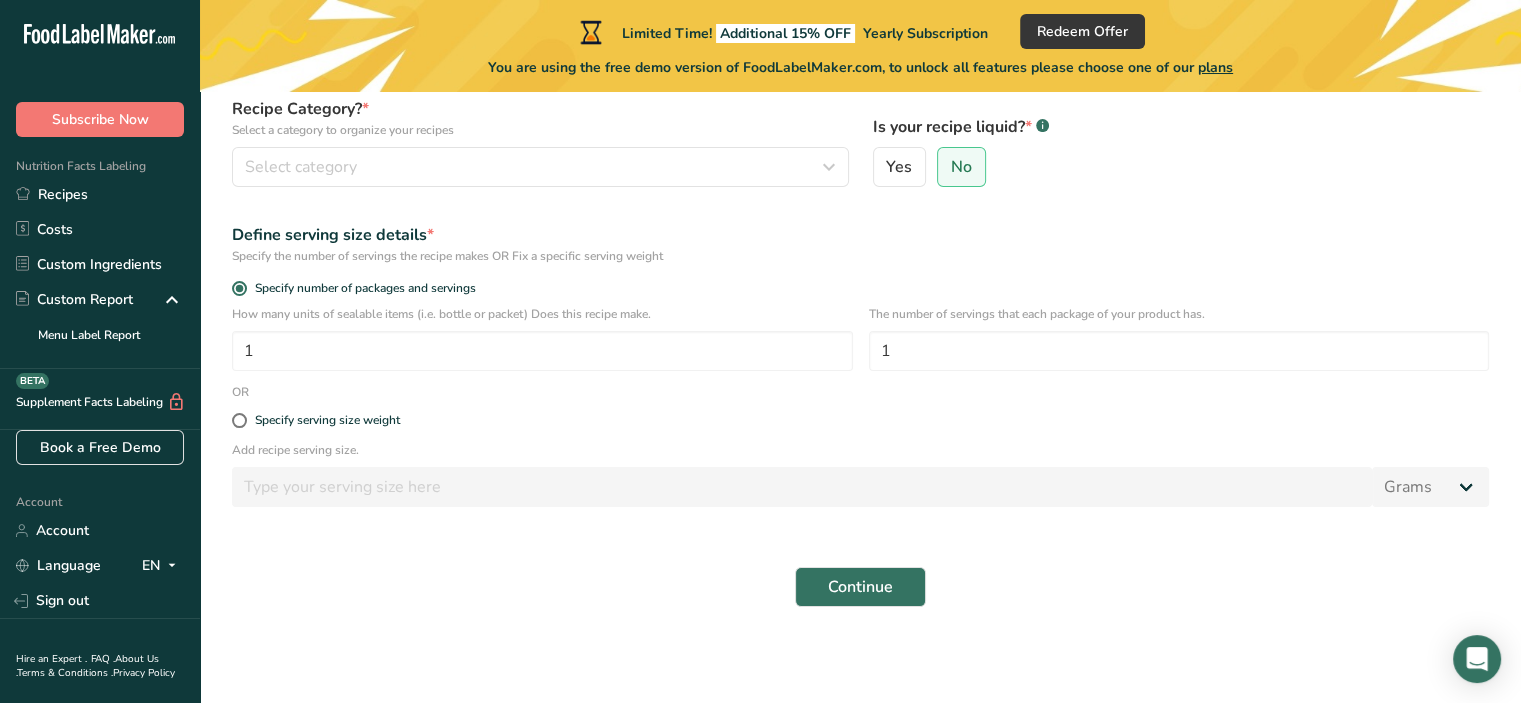 scroll, scrollTop: 12, scrollLeft: 0, axis: vertical 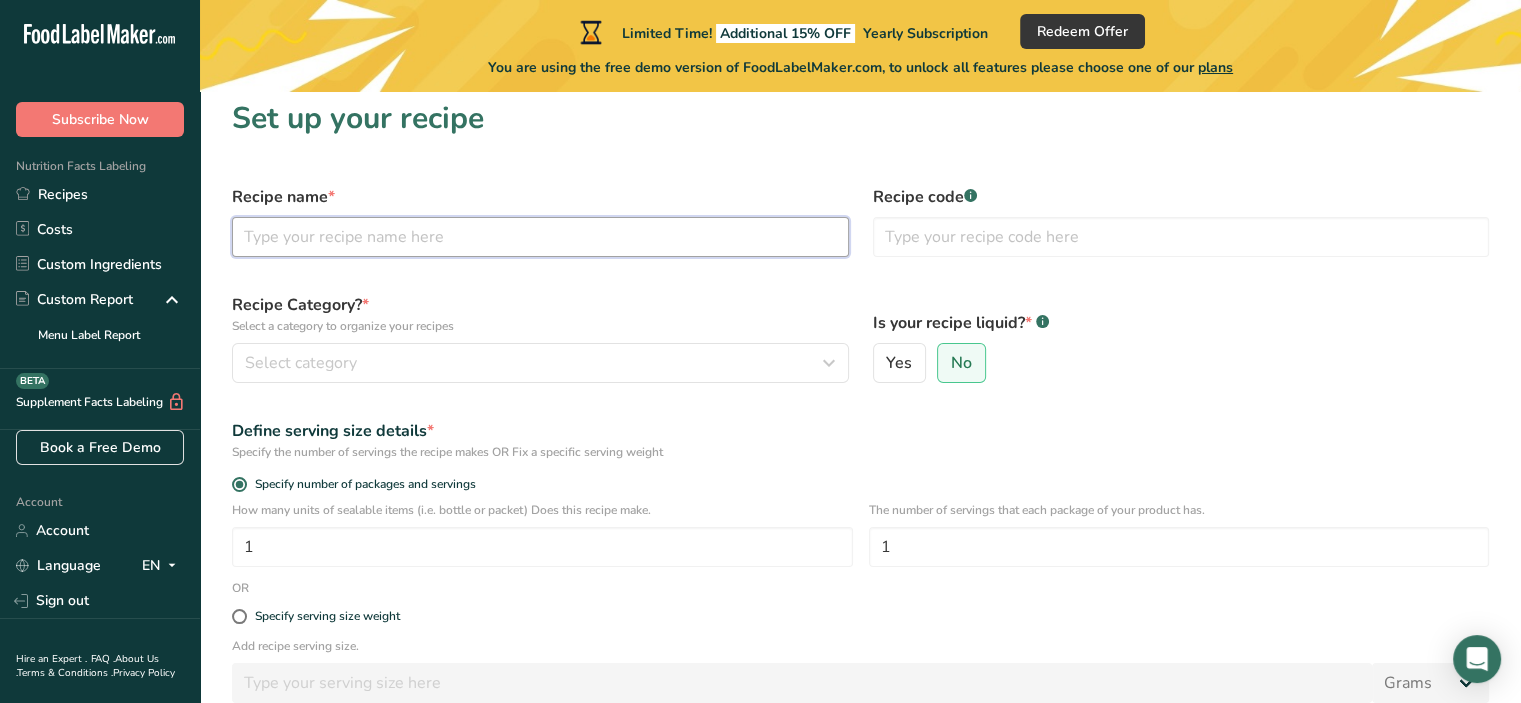 click at bounding box center [540, 237] 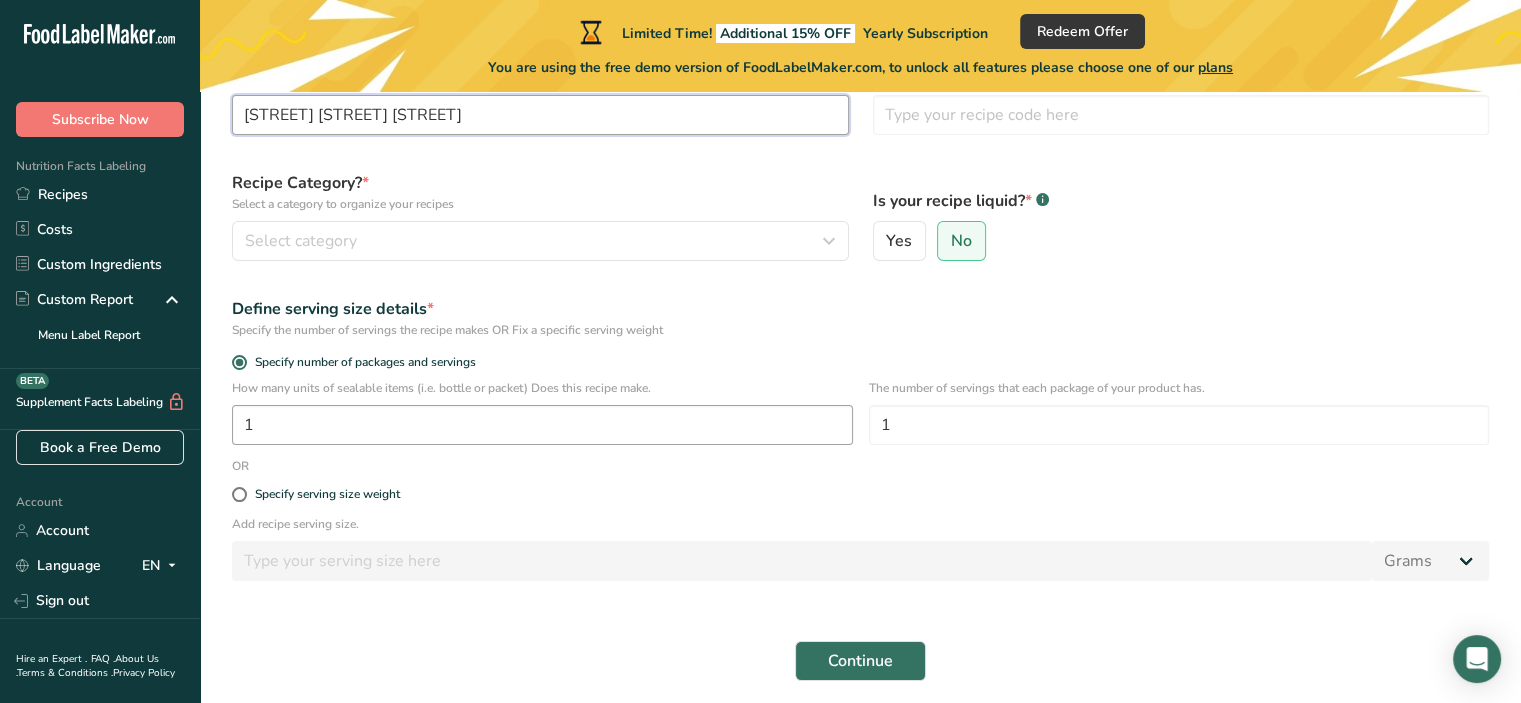 scroll, scrollTop: 0, scrollLeft: 0, axis: both 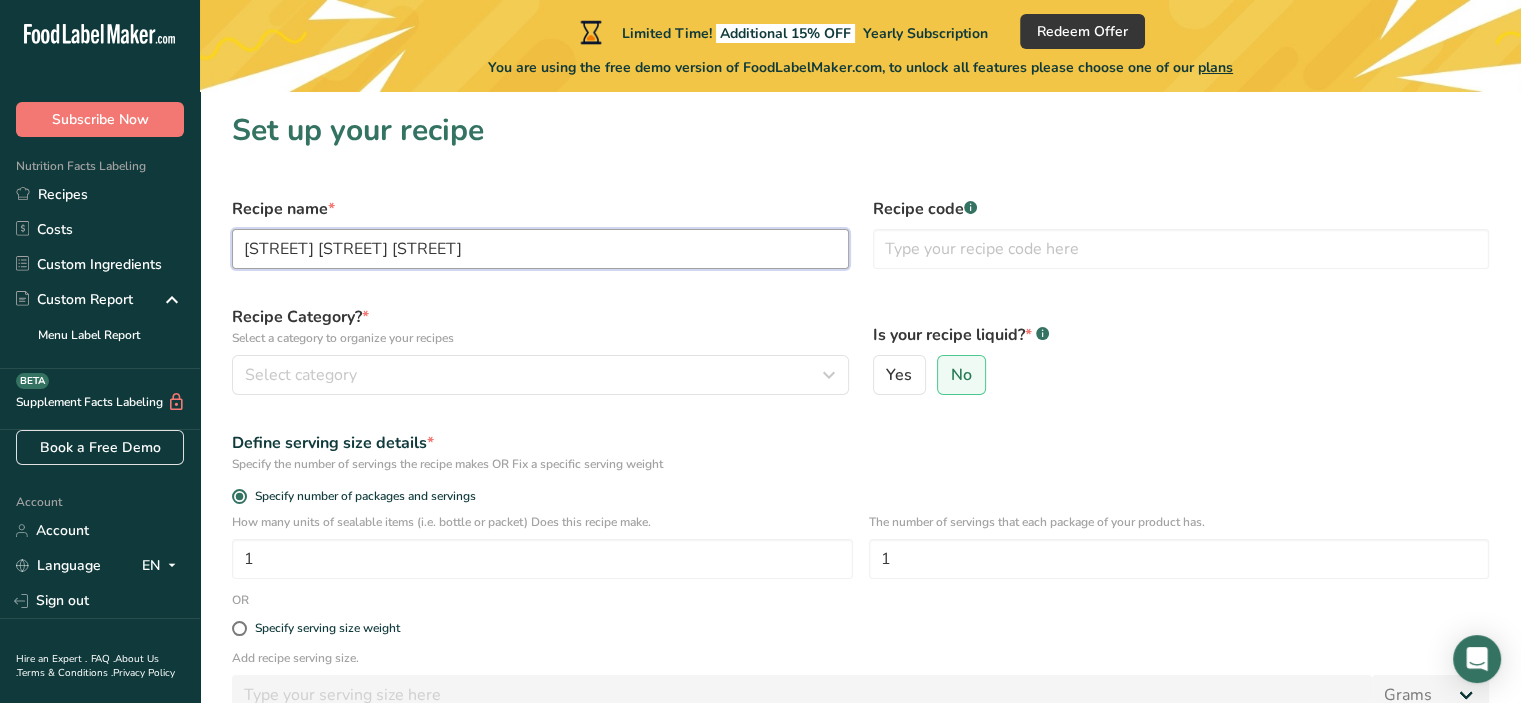 type on "[STREET] [STREET] [STREET]" 